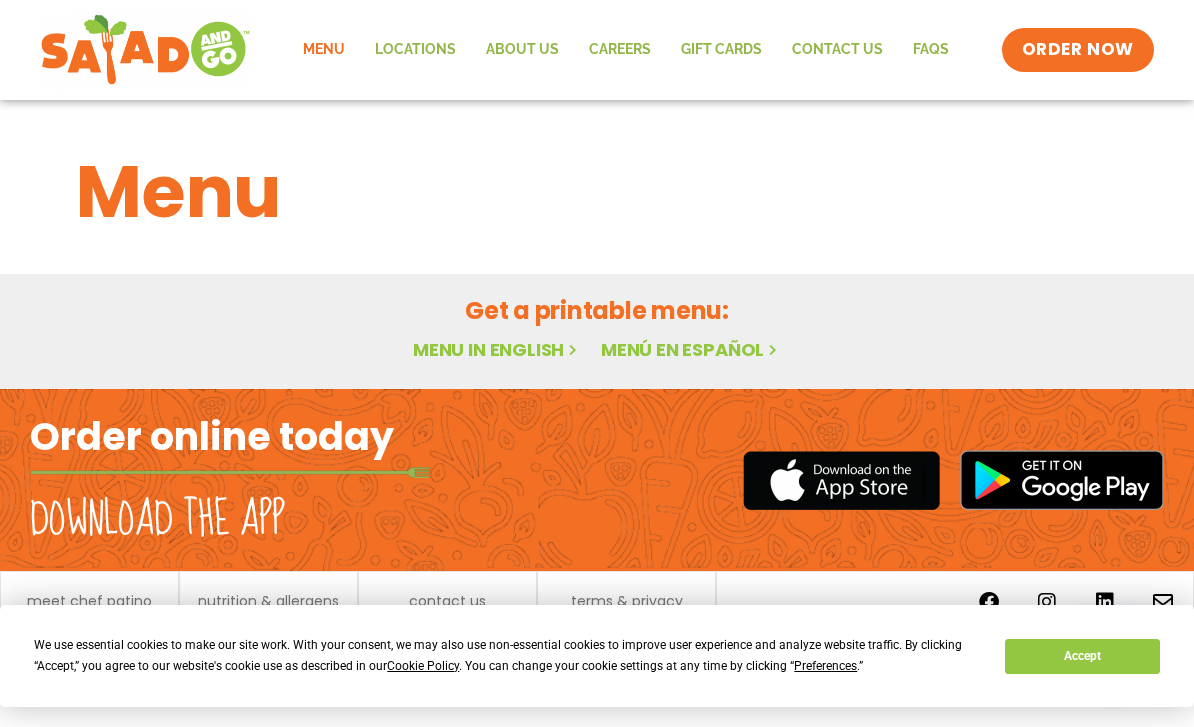 scroll, scrollTop: 0, scrollLeft: 0, axis: both 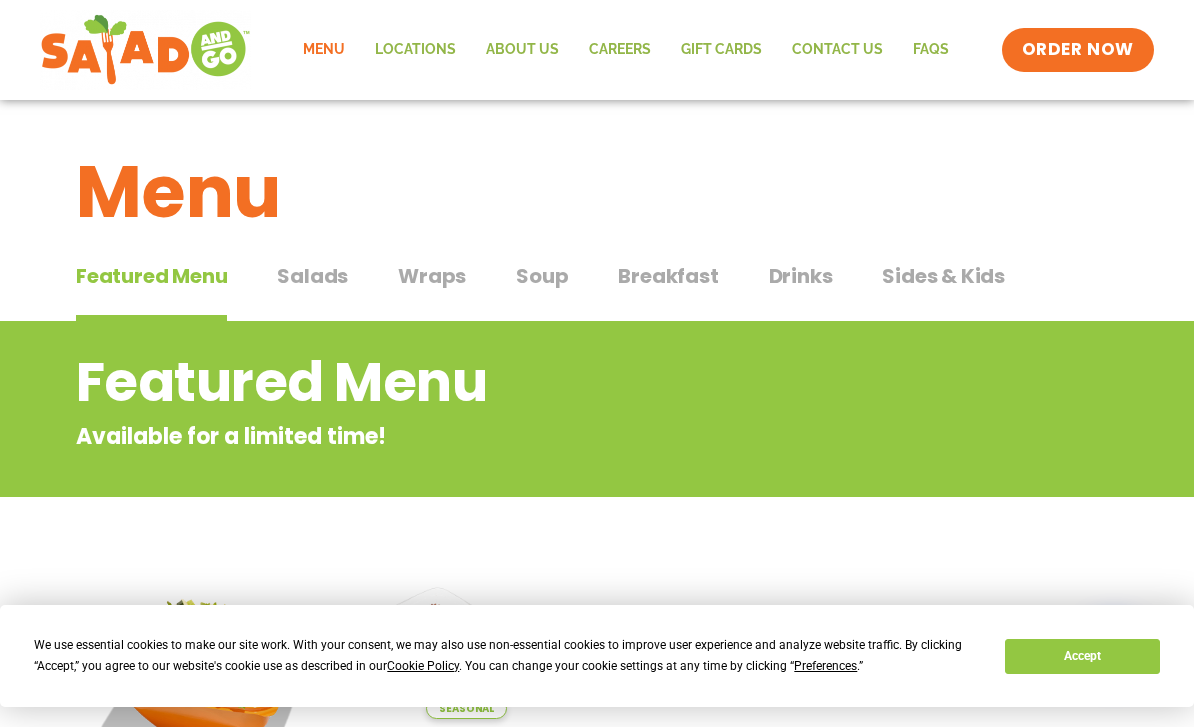 click on "Accept" at bounding box center [1082, 656] 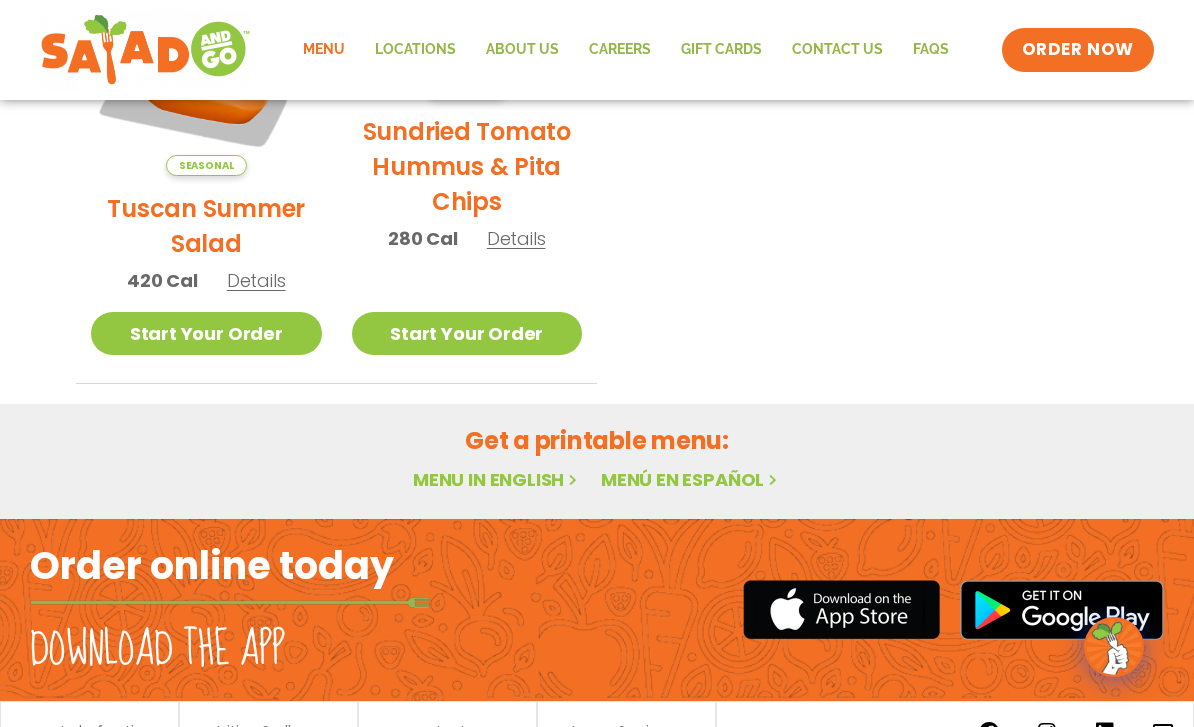 scroll, scrollTop: 653, scrollLeft: 0, axis: vertical 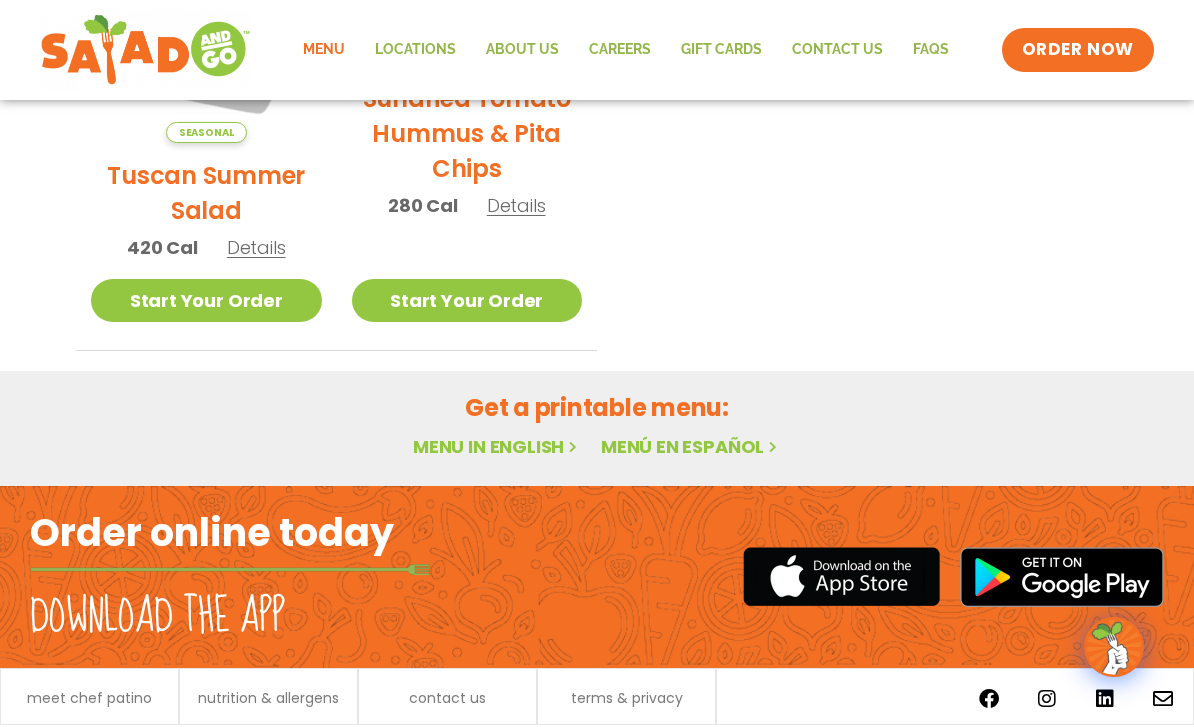 click on "Menu in English" at bounding box center (497, 446) 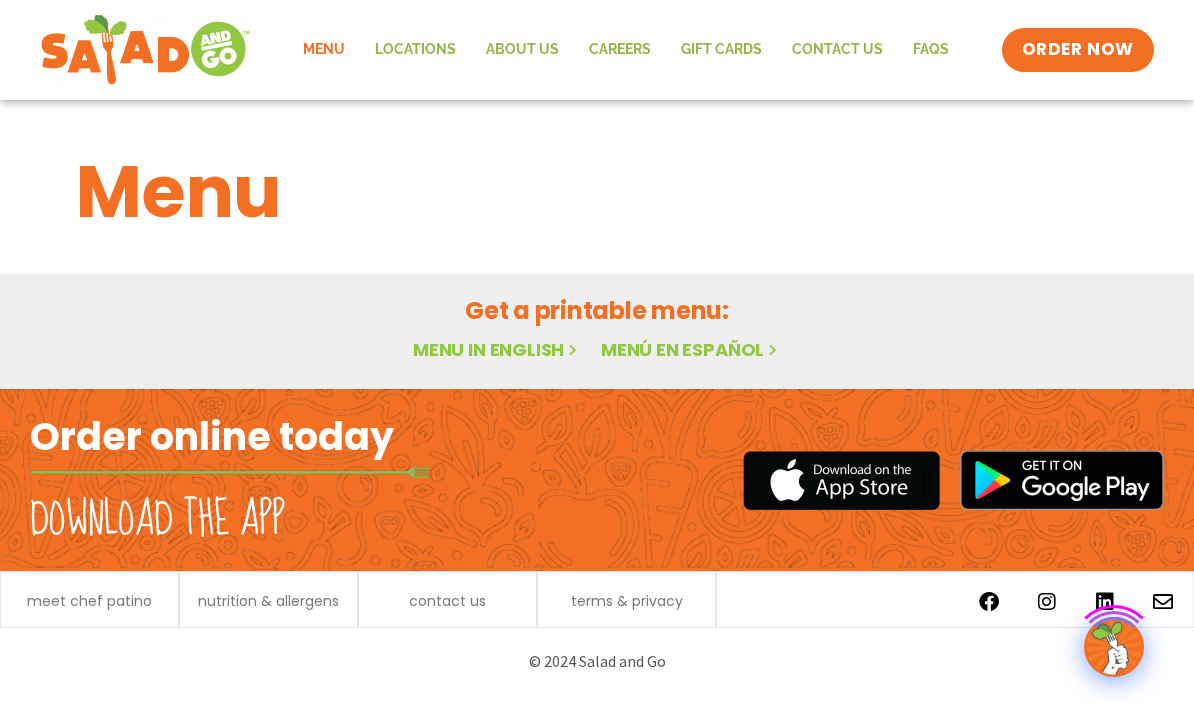 scroll, scrollTop: 0, scrollLeft: 0, axis: both 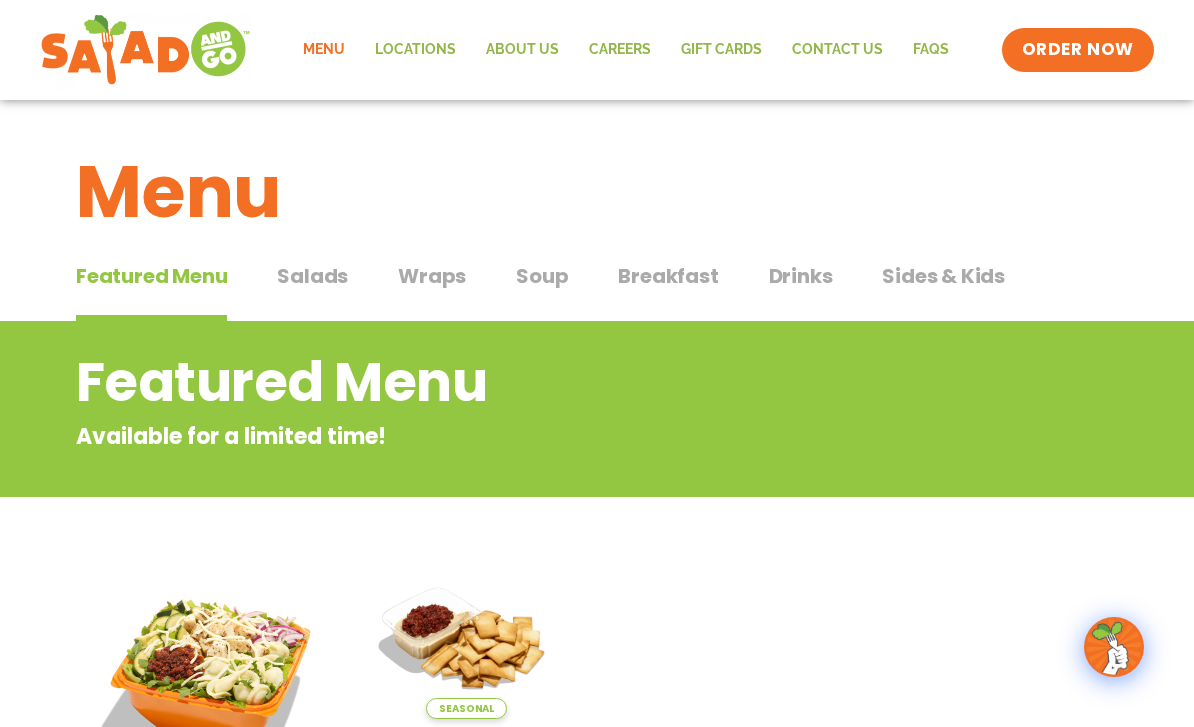 click on "Salads" at bounding box center (312, 276) 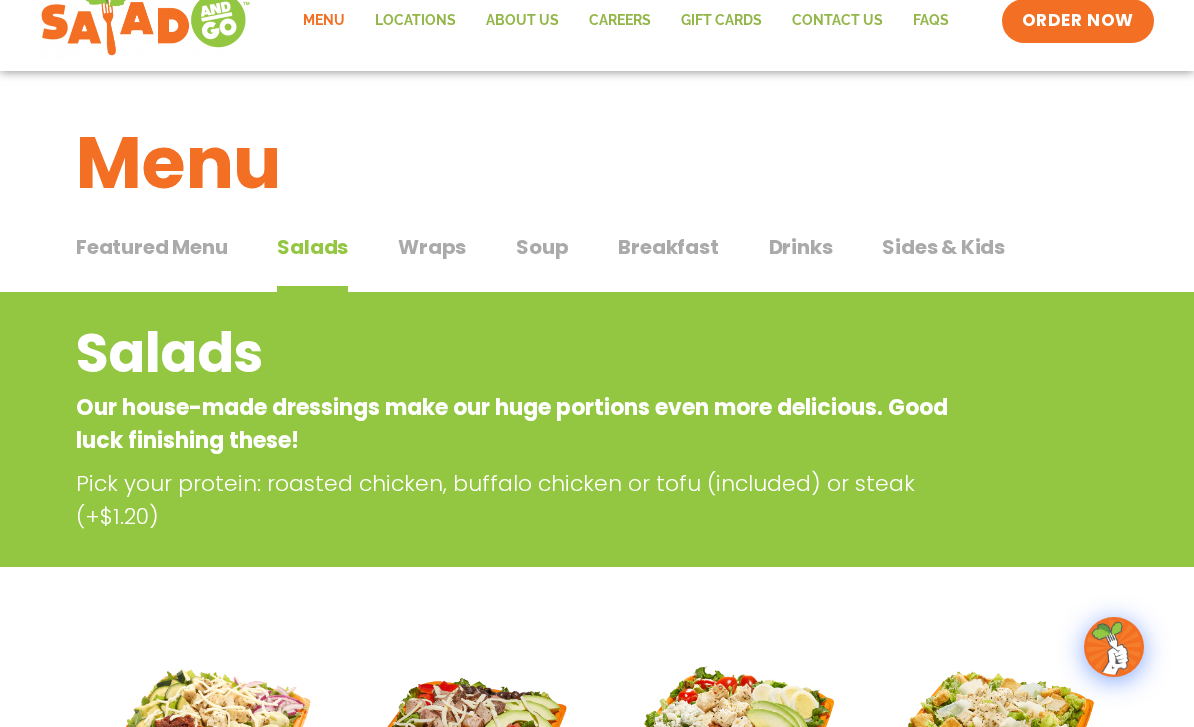 scroll, scrollTop: 0, scrollLeft: 0, axis: both 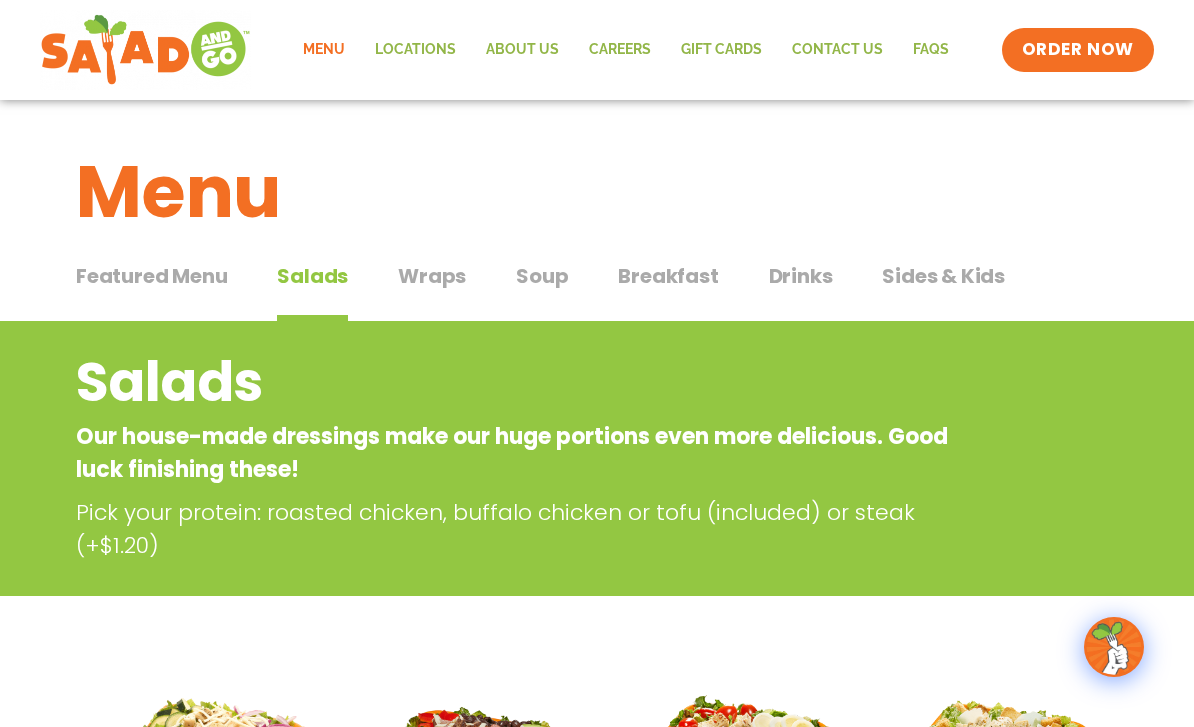 click on "Wraps" at bounding box center (432, 276) 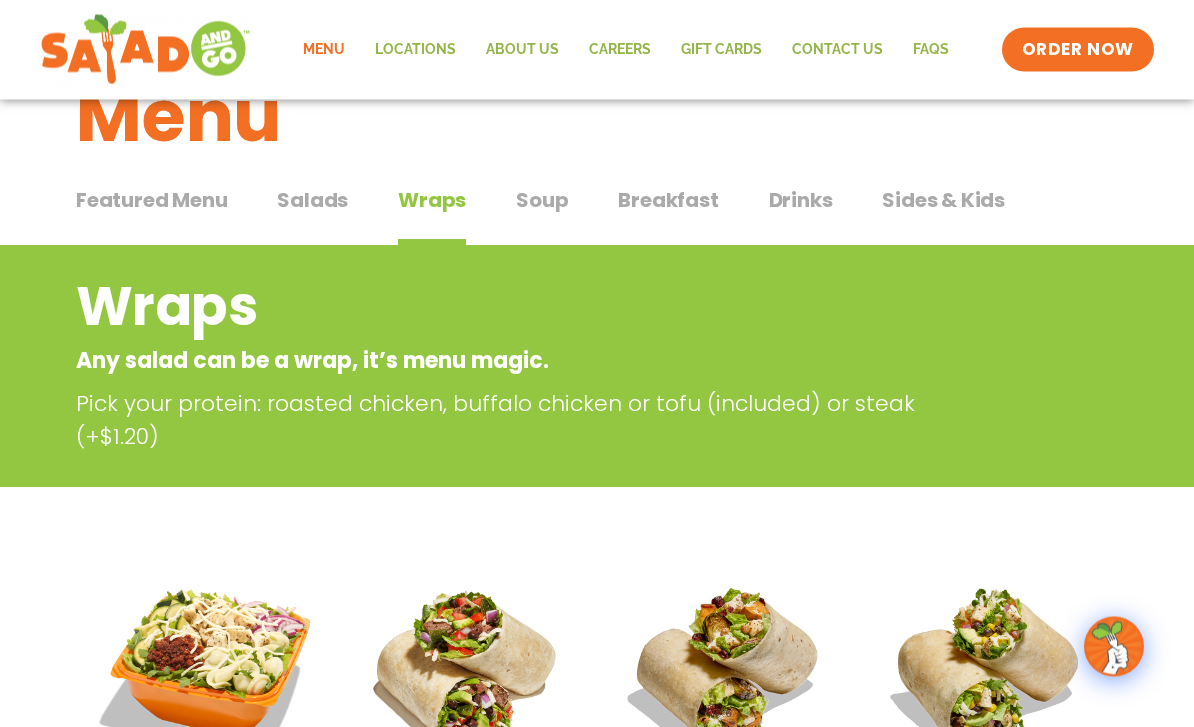 scroll, scrollTop: 0, scrollLeft: 0, axis: both 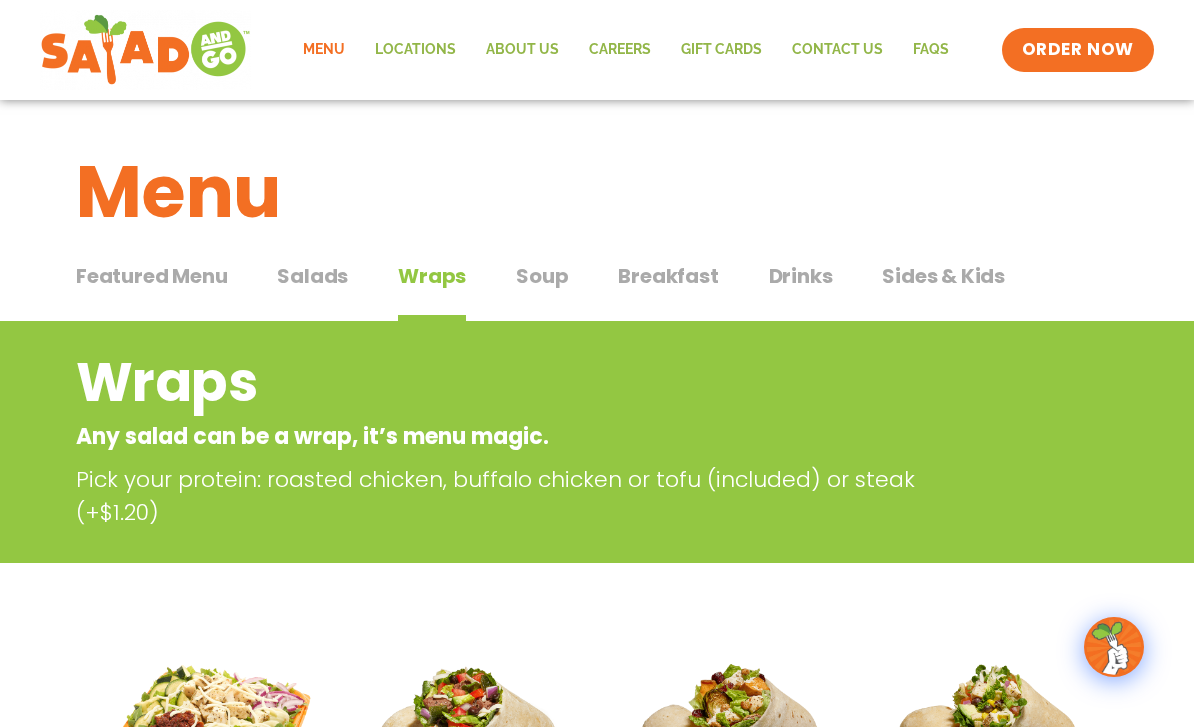 click on "Soup" at bounding box center (542, 276) 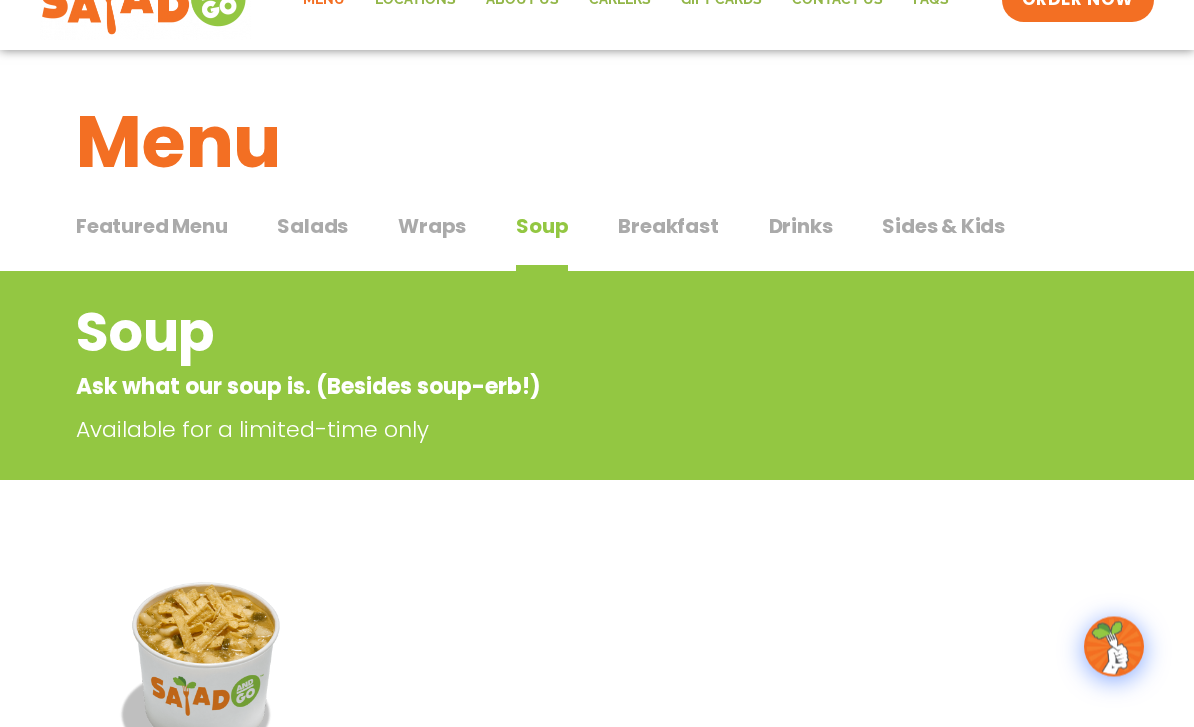 scroll, scrollTop: 0, scrollLeft: 0, axis: both 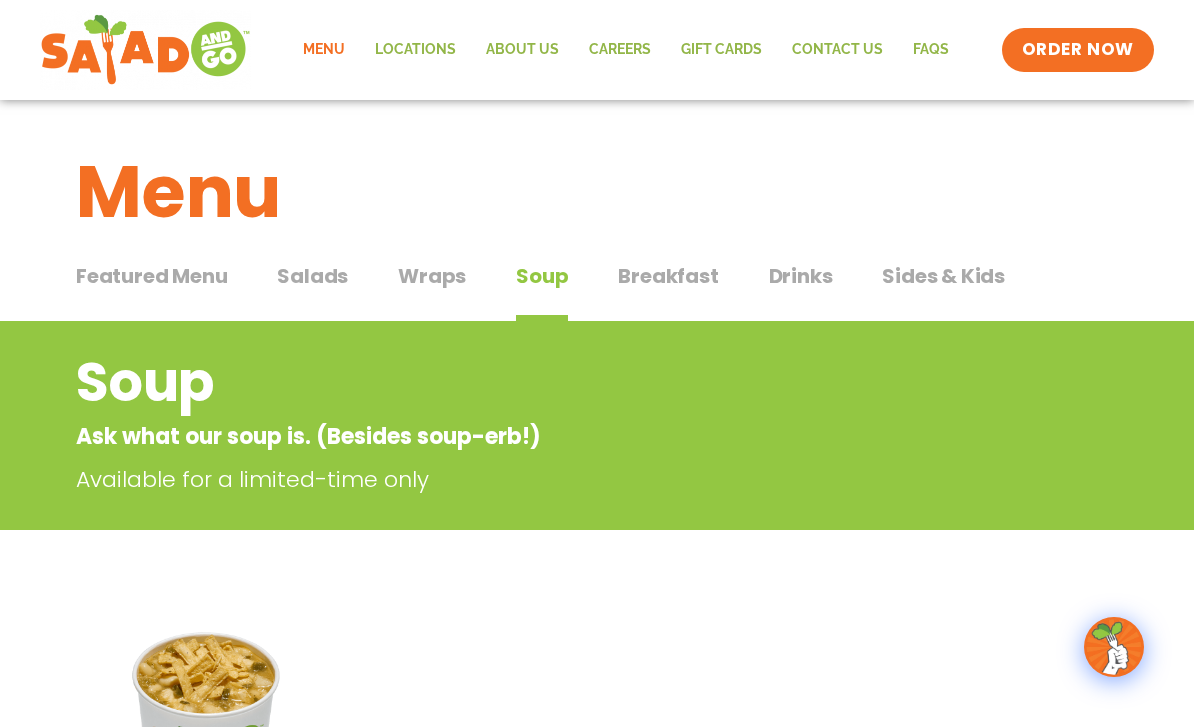 click on "Breakfast" at bounding box center (668, 276) 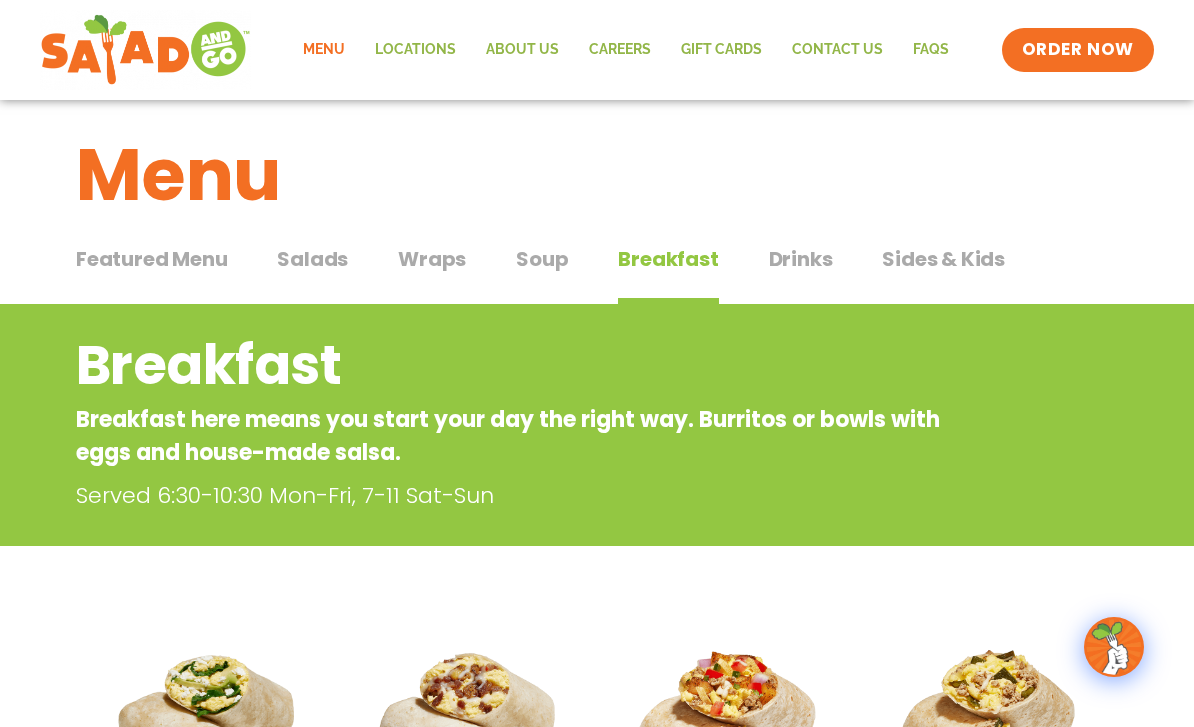scroll, scrollTop: 0, scrollLeft: 0, axis: both 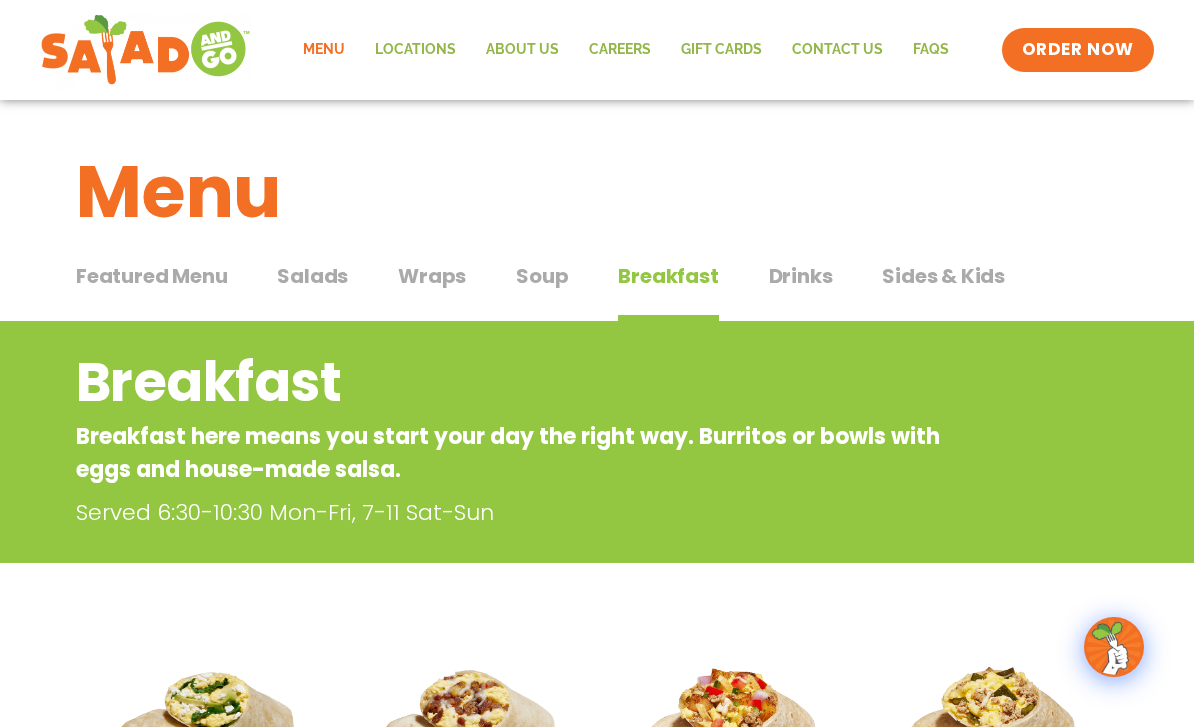 click on "Drinks" at bounding box center (801, 276) 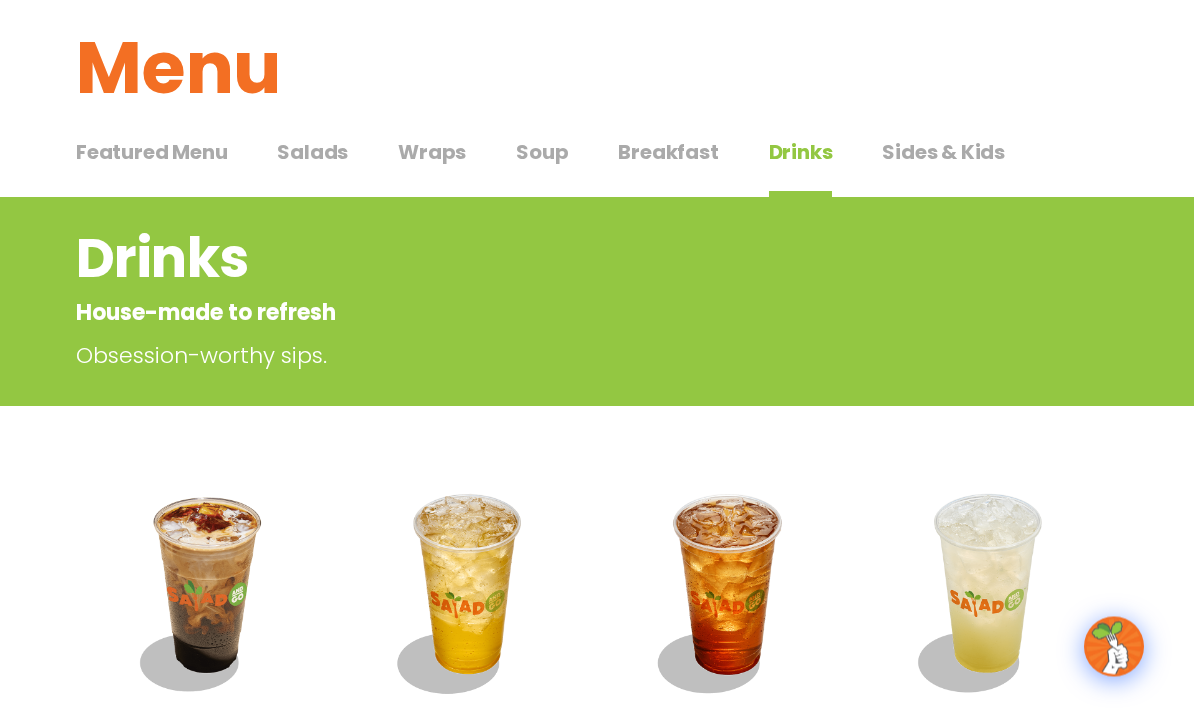scroll, scrollTop: 0, scrollLeft: 0, axis: both 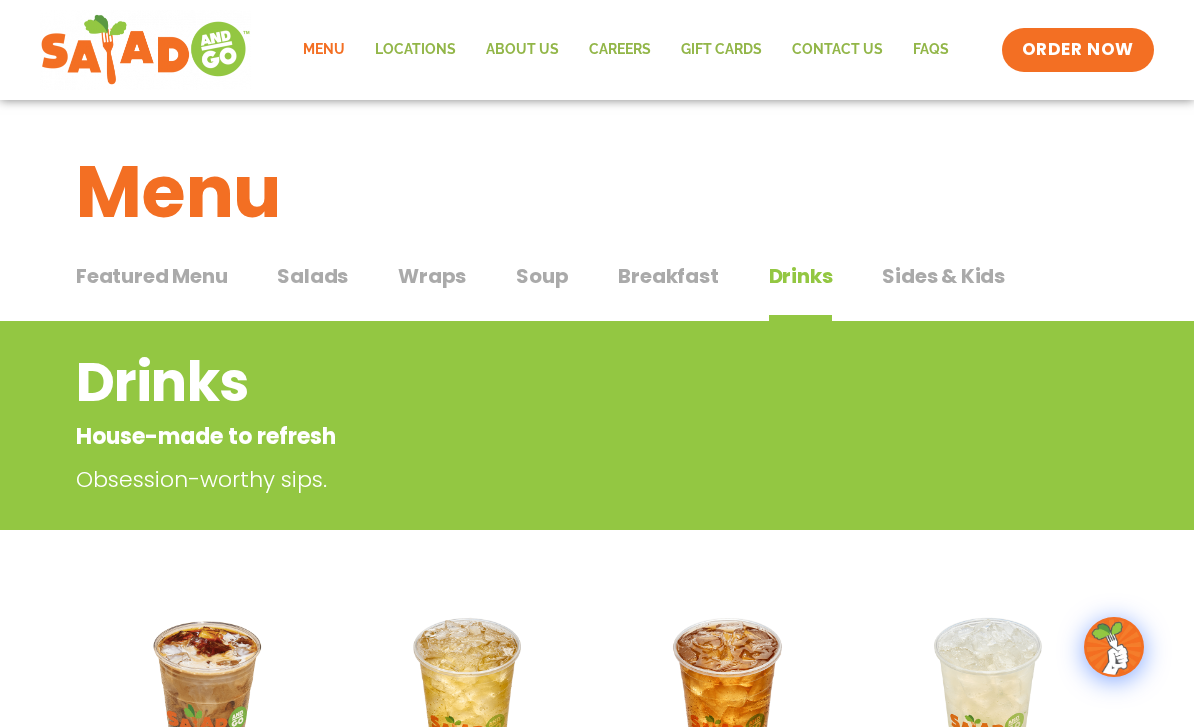 click on "Sides & Kids" at bounding box center (943, 276) 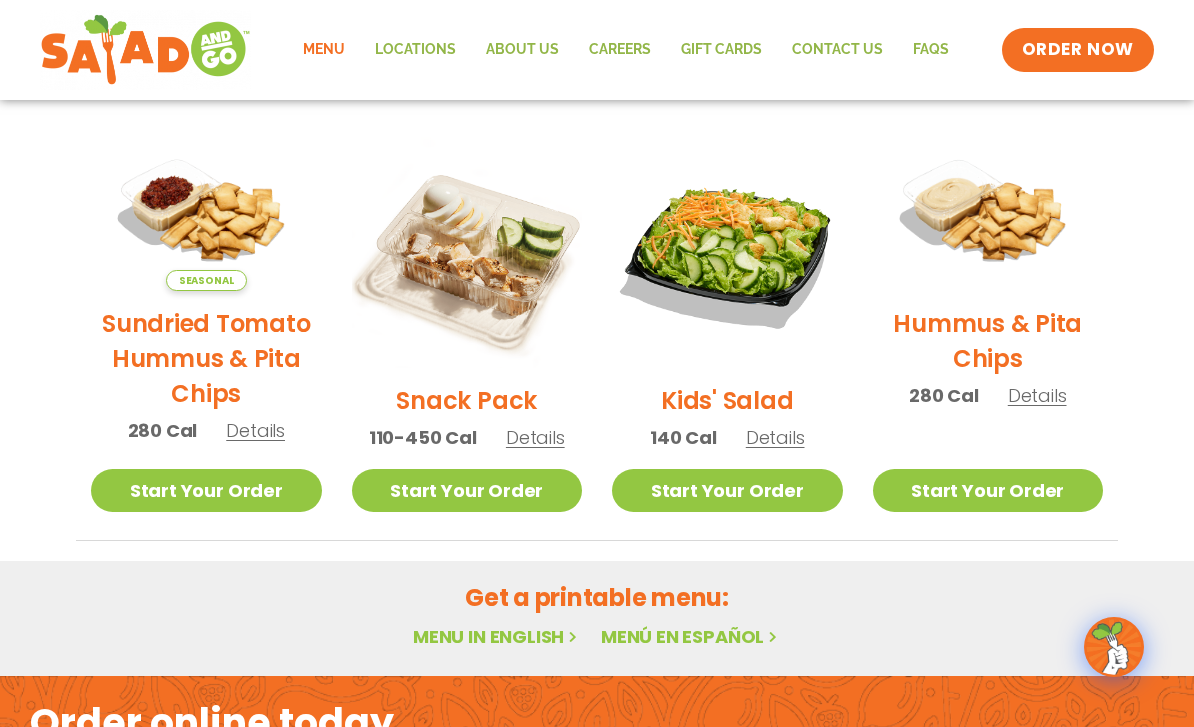 scroll, scrollTop: 447, scrollLeft: 0, axis: vertical 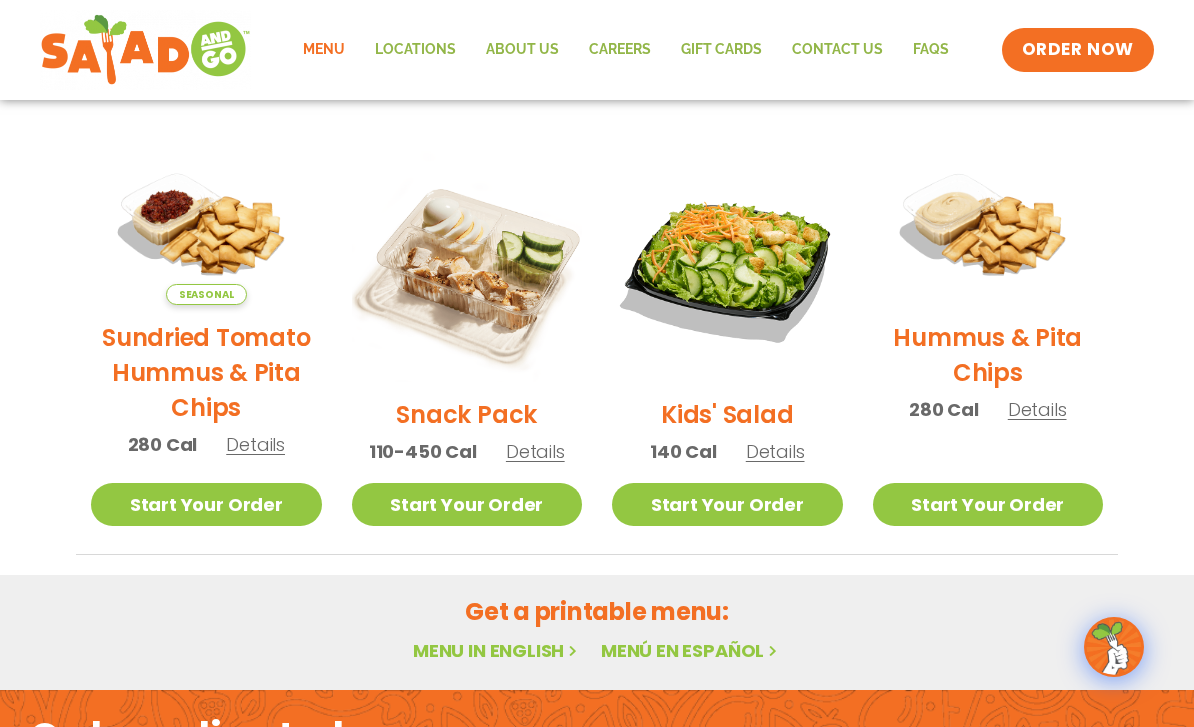 click on "Details" at bounding box center [775, 451] 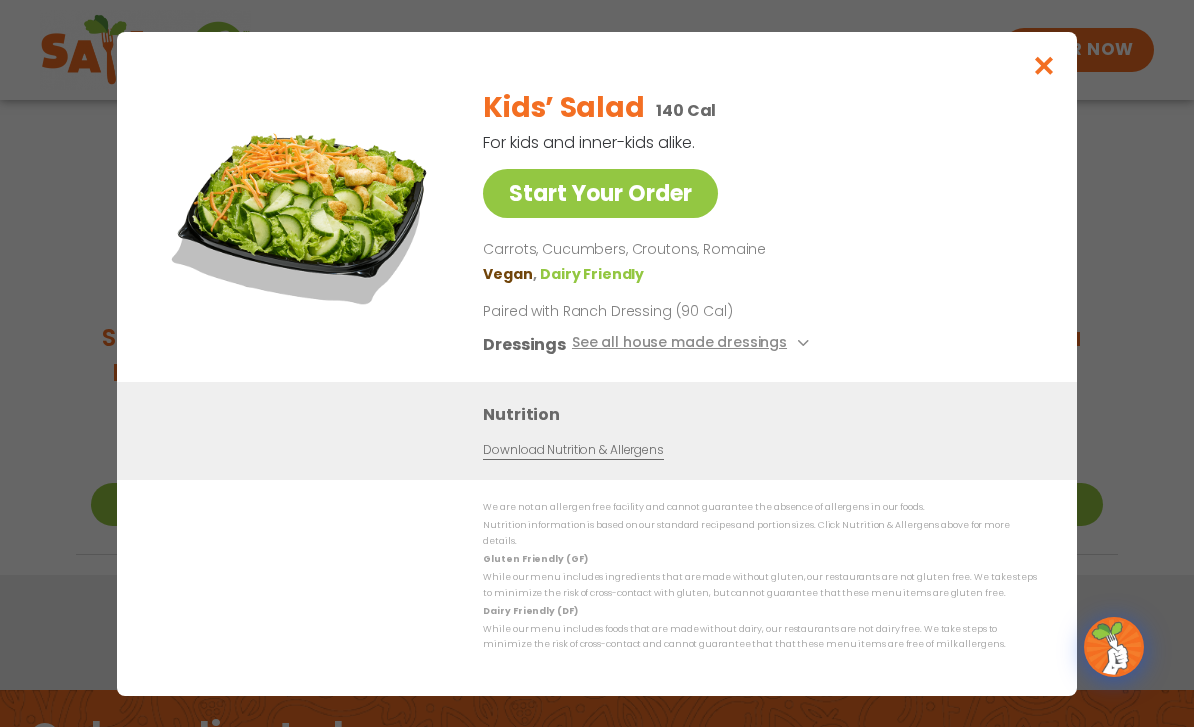 click on "See all house made dressings" at bounding box center (693, 343) 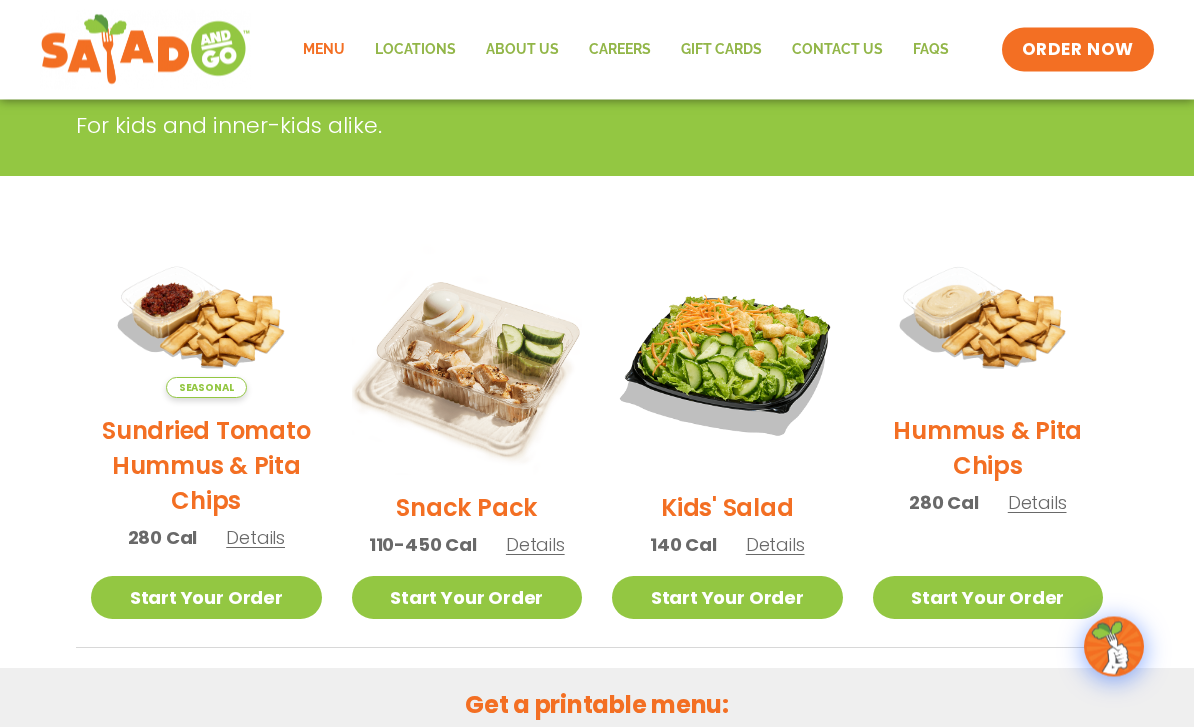 scroll, scrollTop: 0, scrollLeft: 0, axis: both 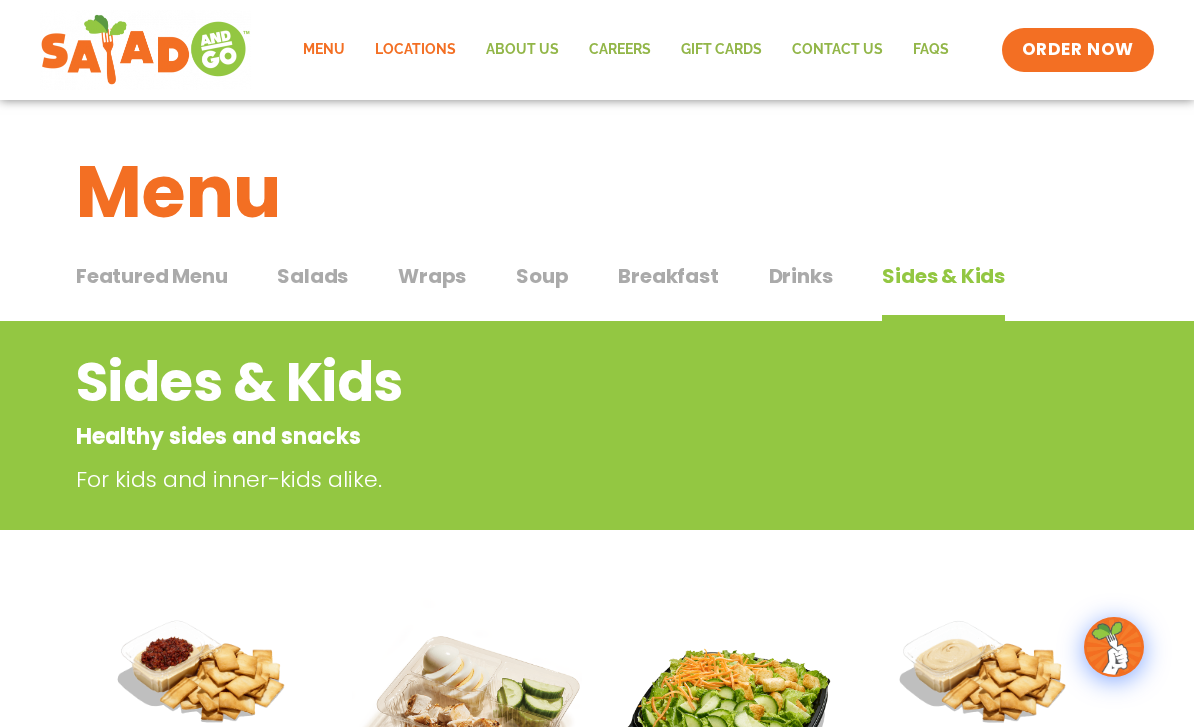 click on "Locations" 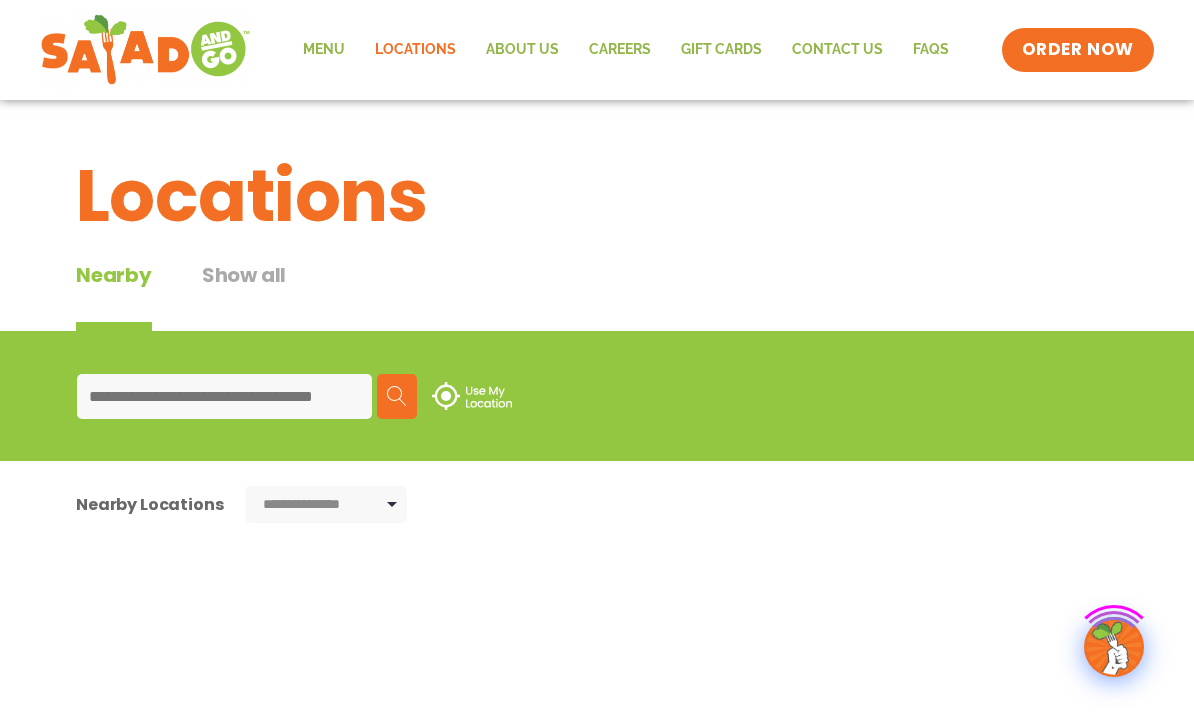 scroll, scrollTop: 0, scrollLeft: 0, axis: both 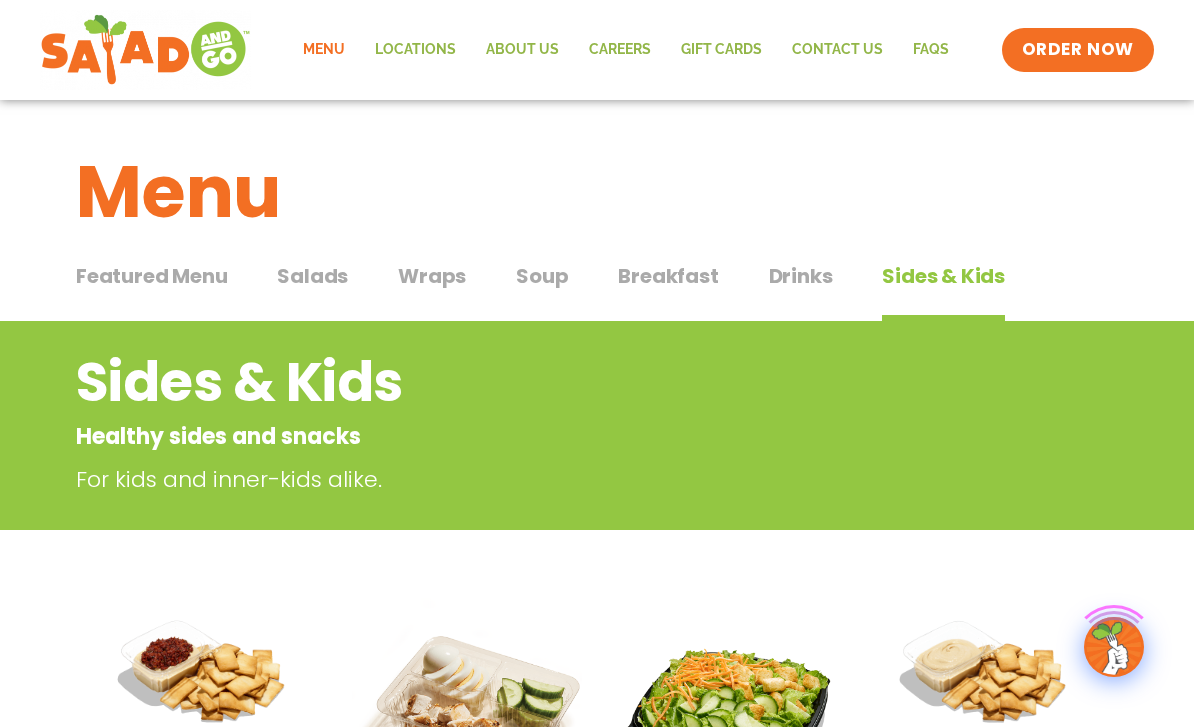 click on "Menu" at bounding box center [597, 177] 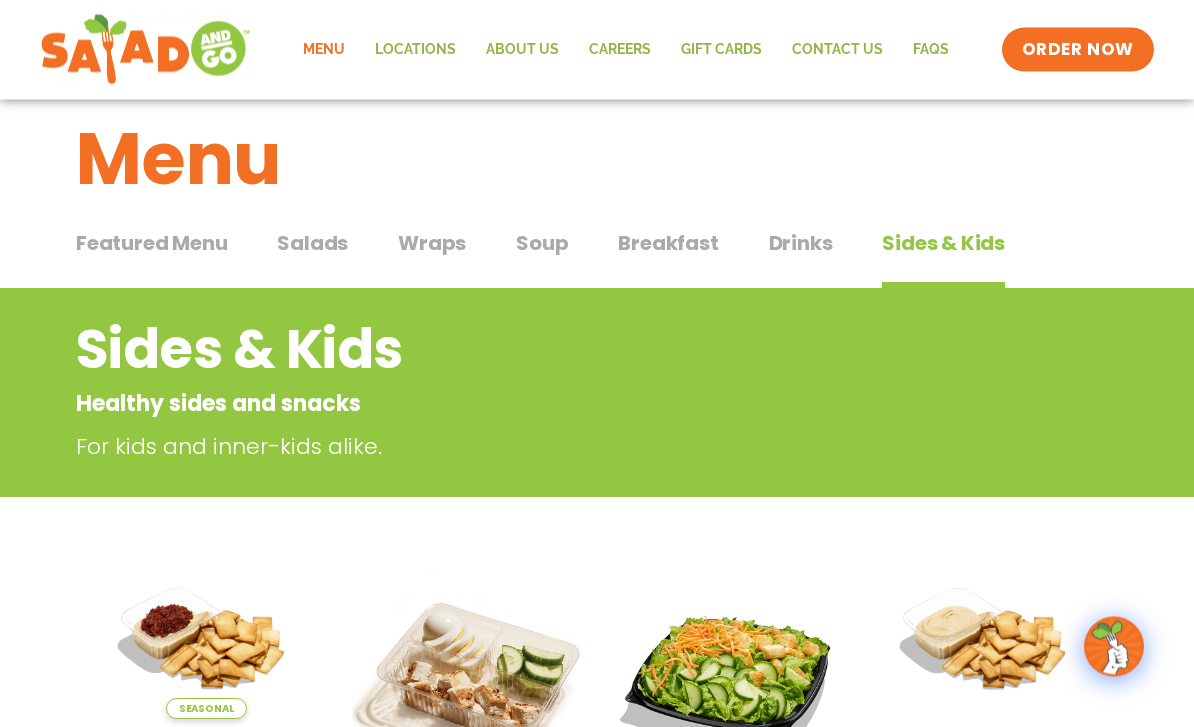 scroll, scrollTop: 33, scrollLeft: 0, axis: vertical 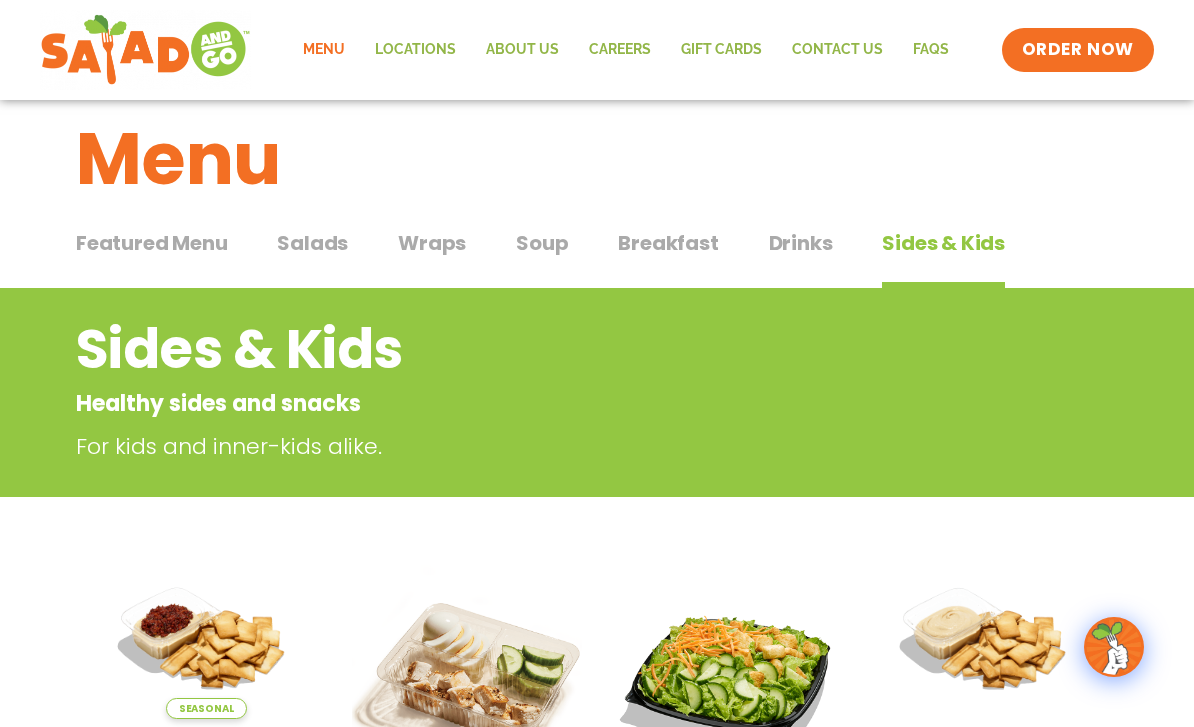 click on "Drinks" at bounding box center (801, 243) 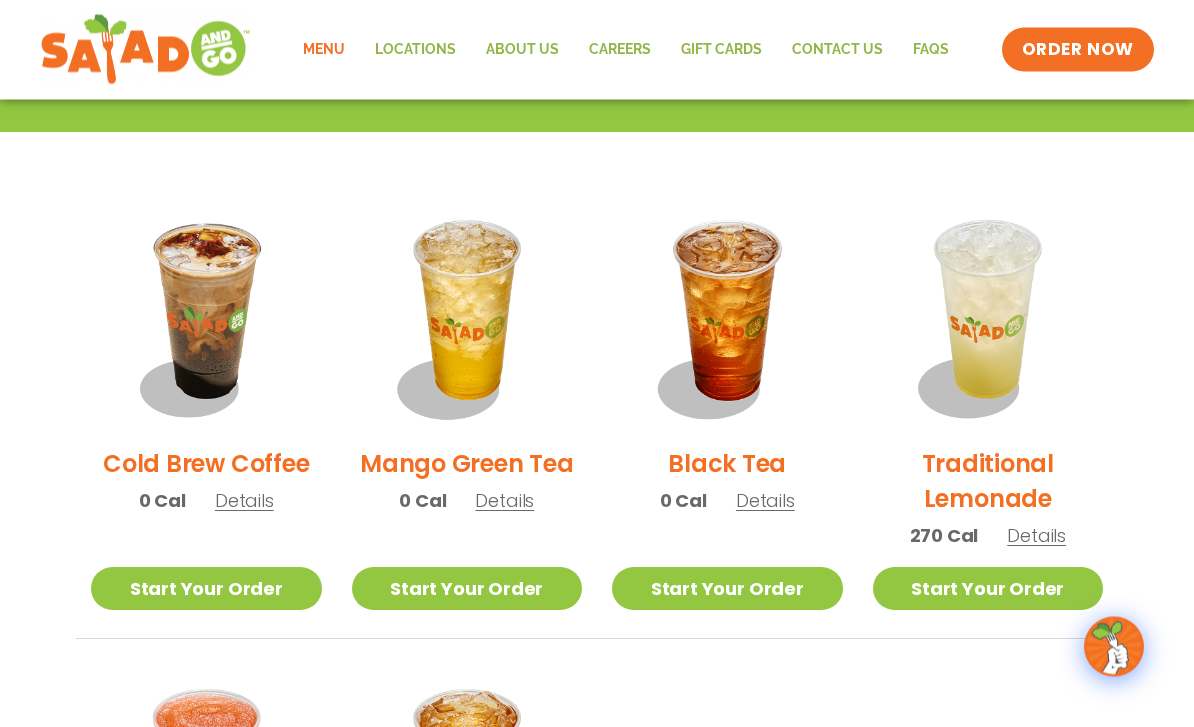 scroll, scrollTop: 398, scrollLeft: 0, axis: vertical 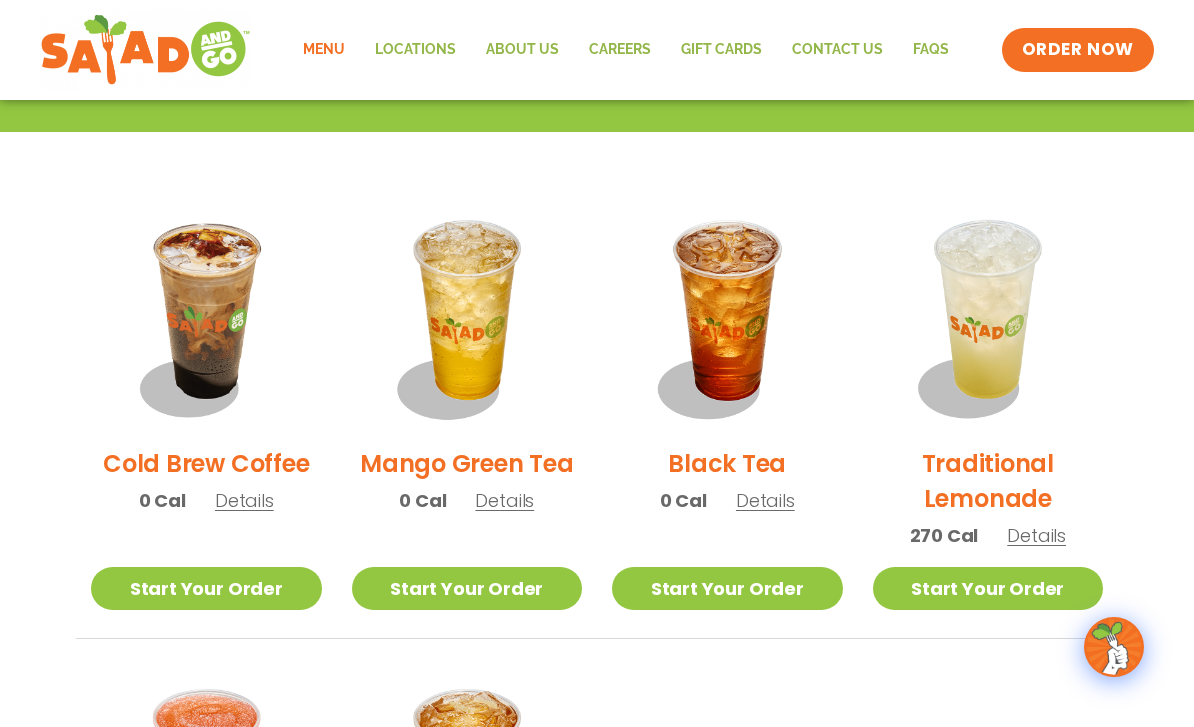click on "Details" at bounding box center (1036, 535) 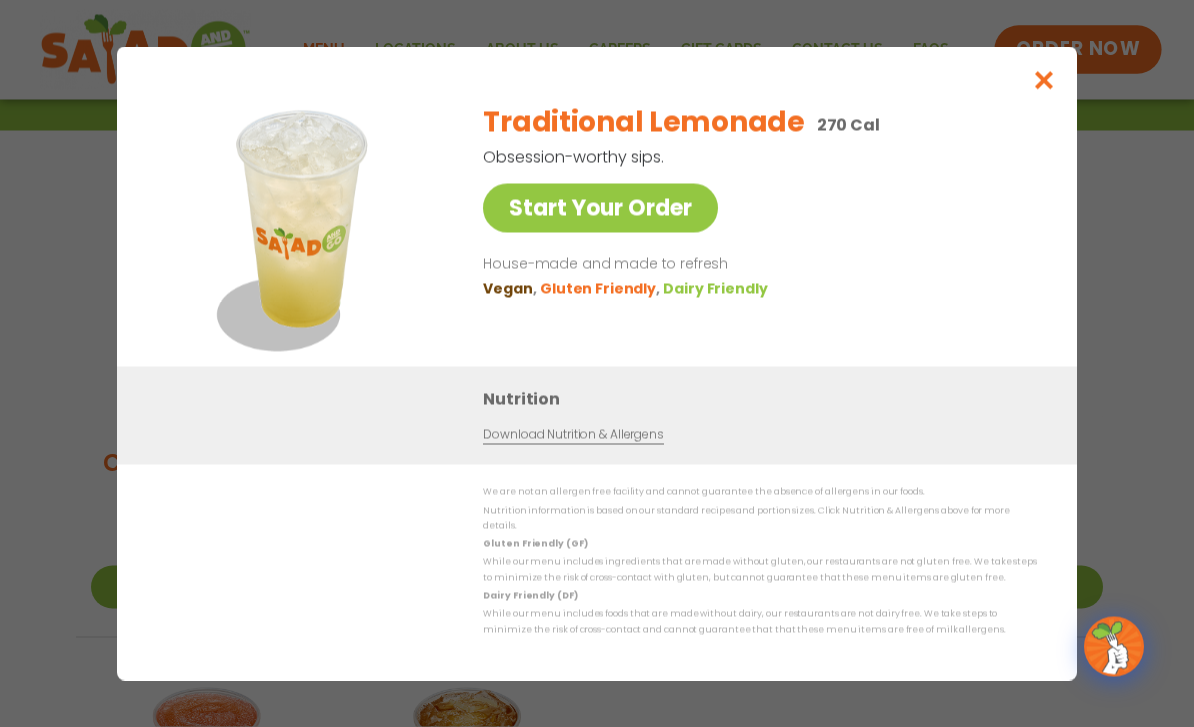 scroll, scrollTop: 400, scrollLeft: 0, axis: vertical 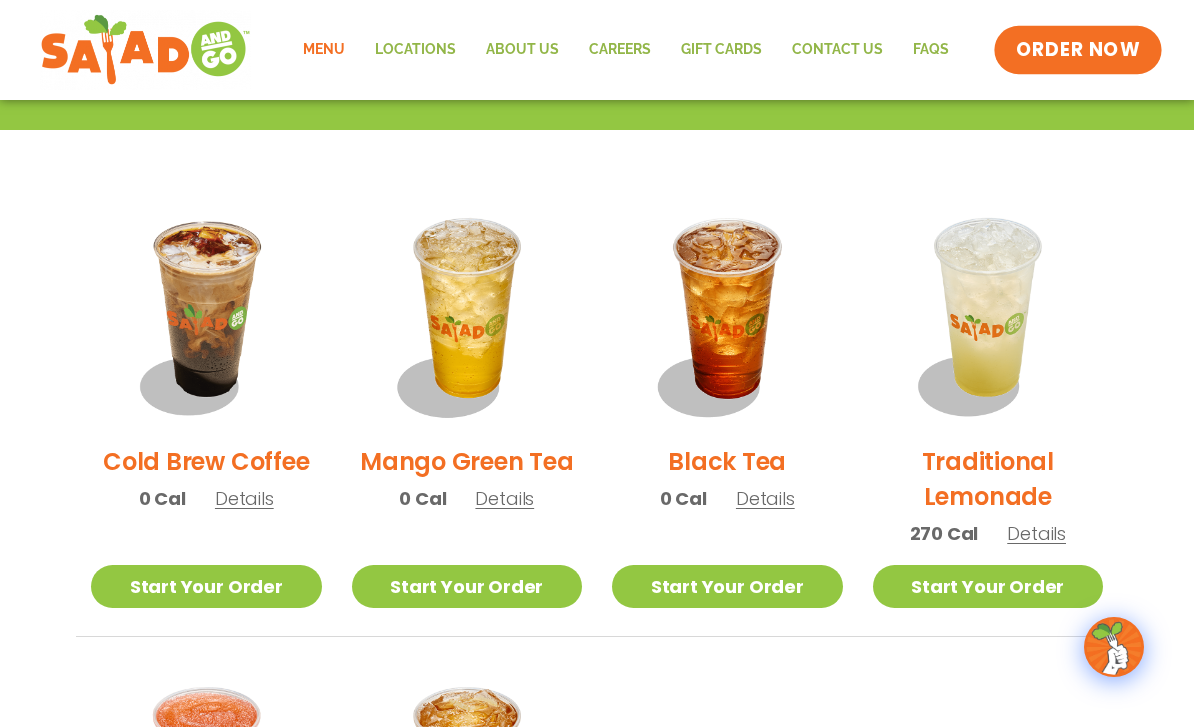 click on "ORDER NOW" at bounding box center (1078, 50) 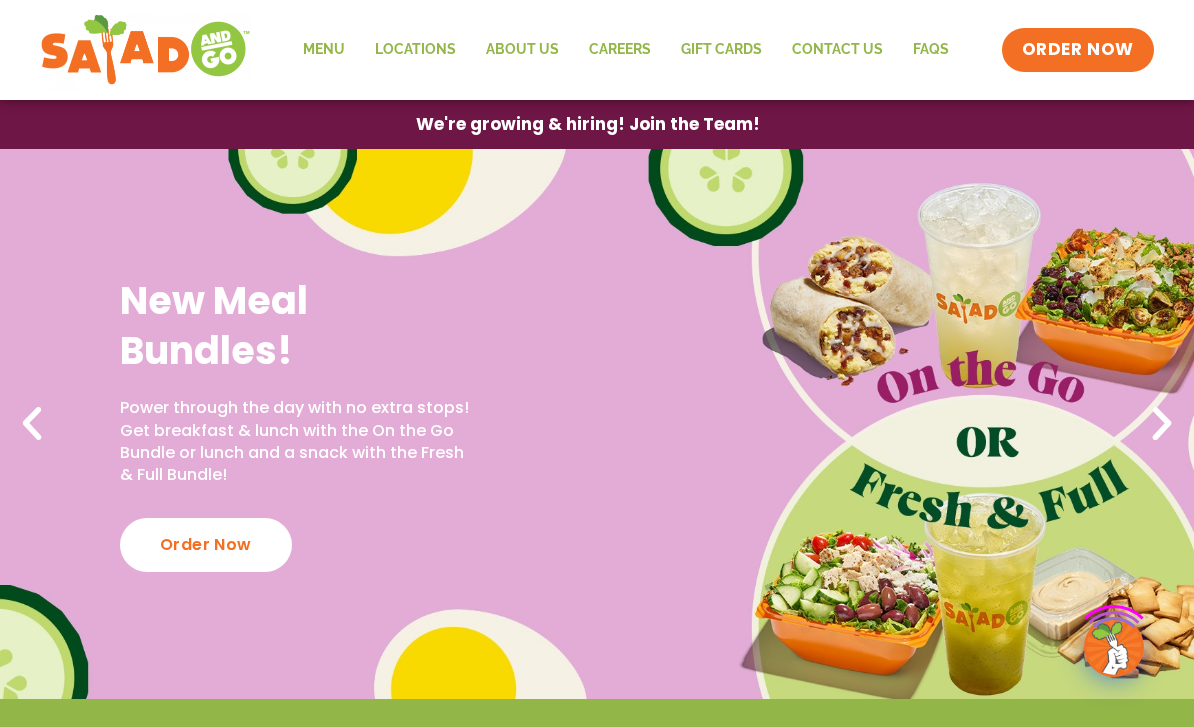 scroll, scrollTop: 0, scrollLeft: 0, axis: both 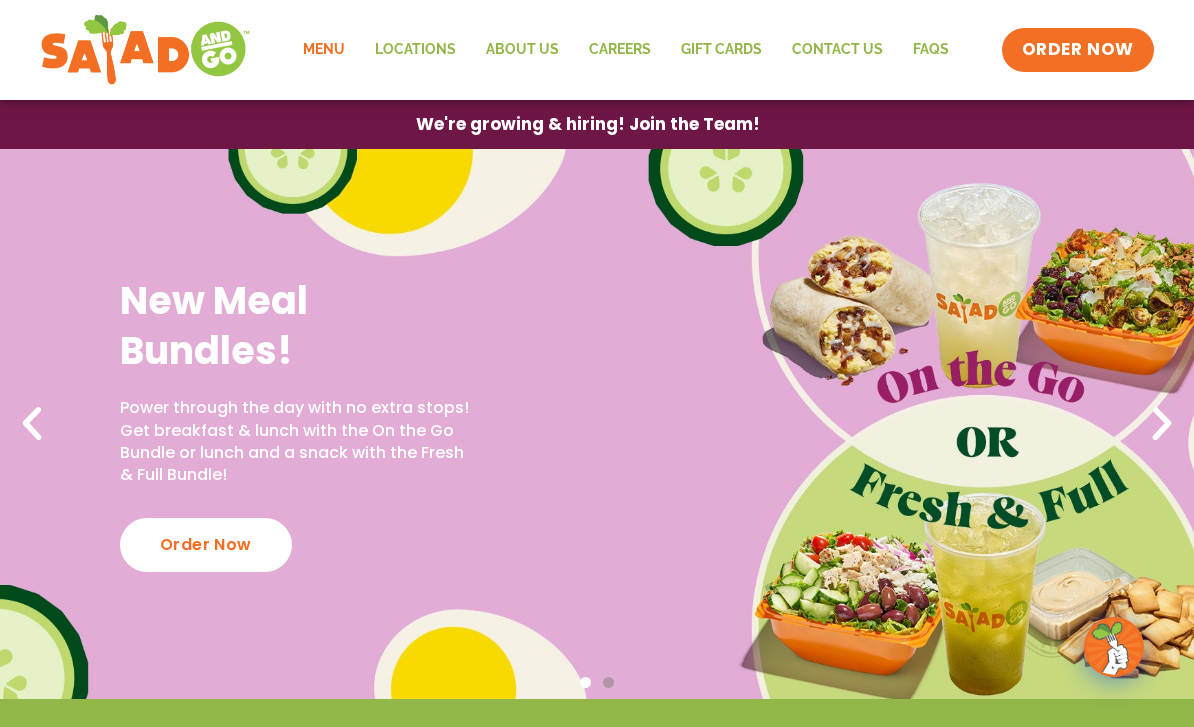 click on "Menu" 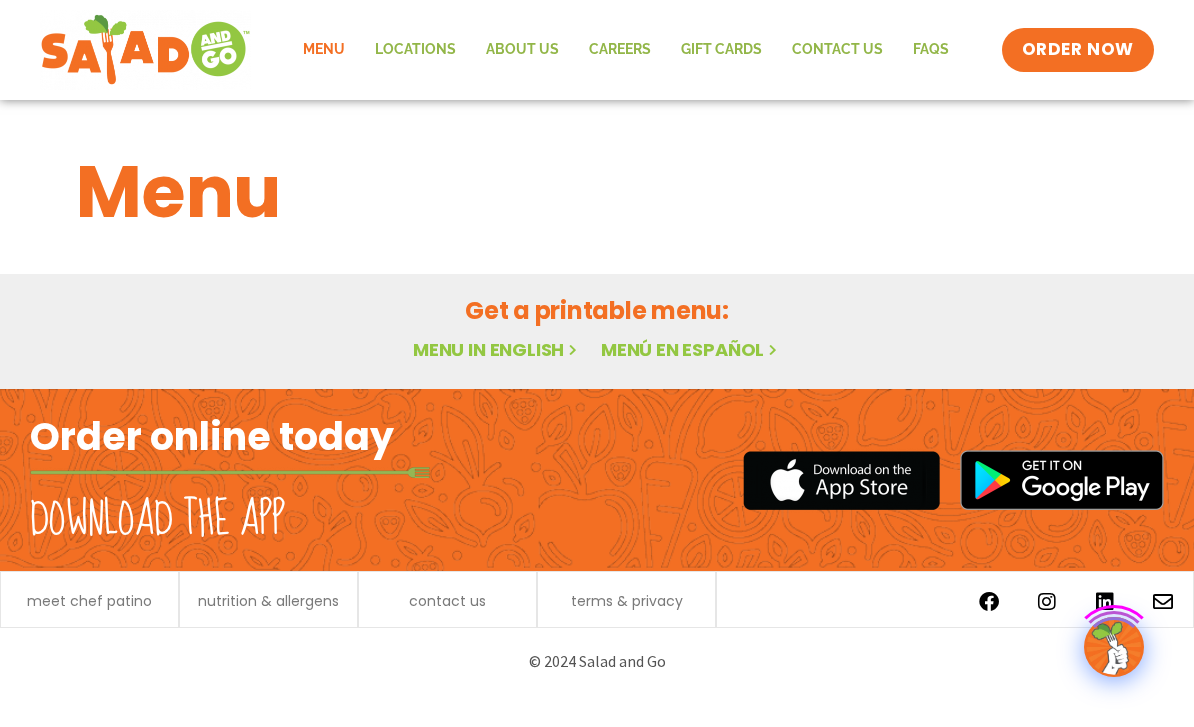 scroll, scrollTop: 0, scrollLeft: 0, axis: both 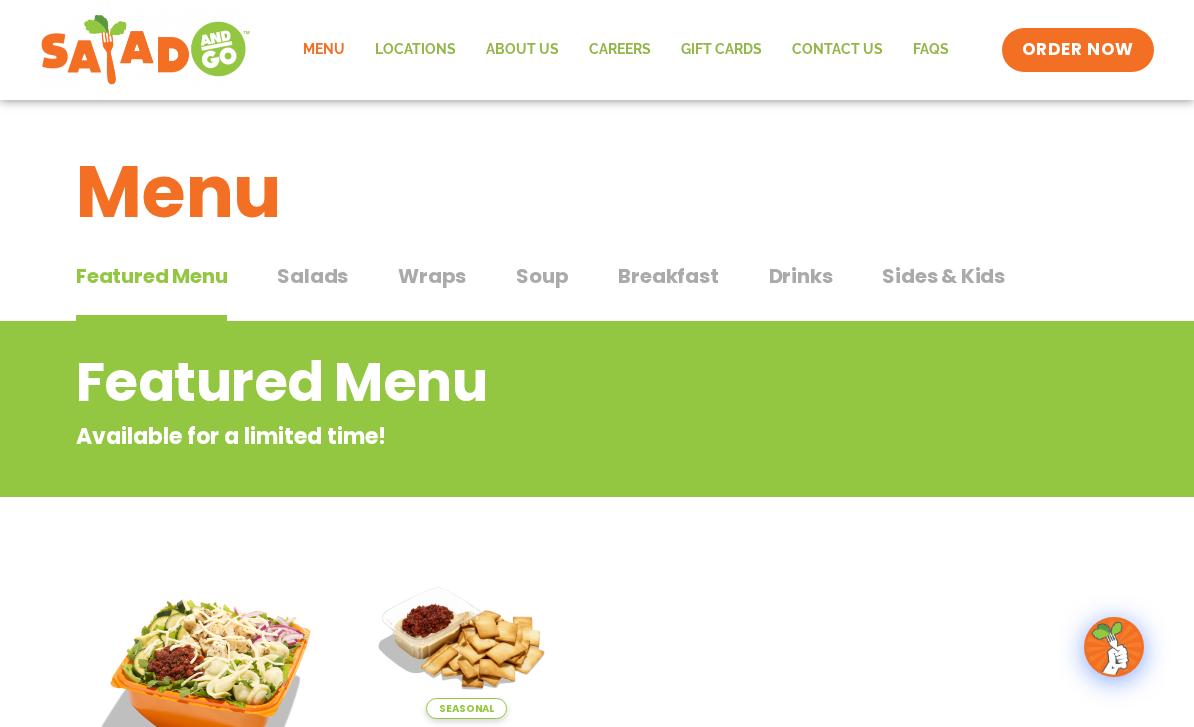click on "Drinks" at bounding box center (801, 276) 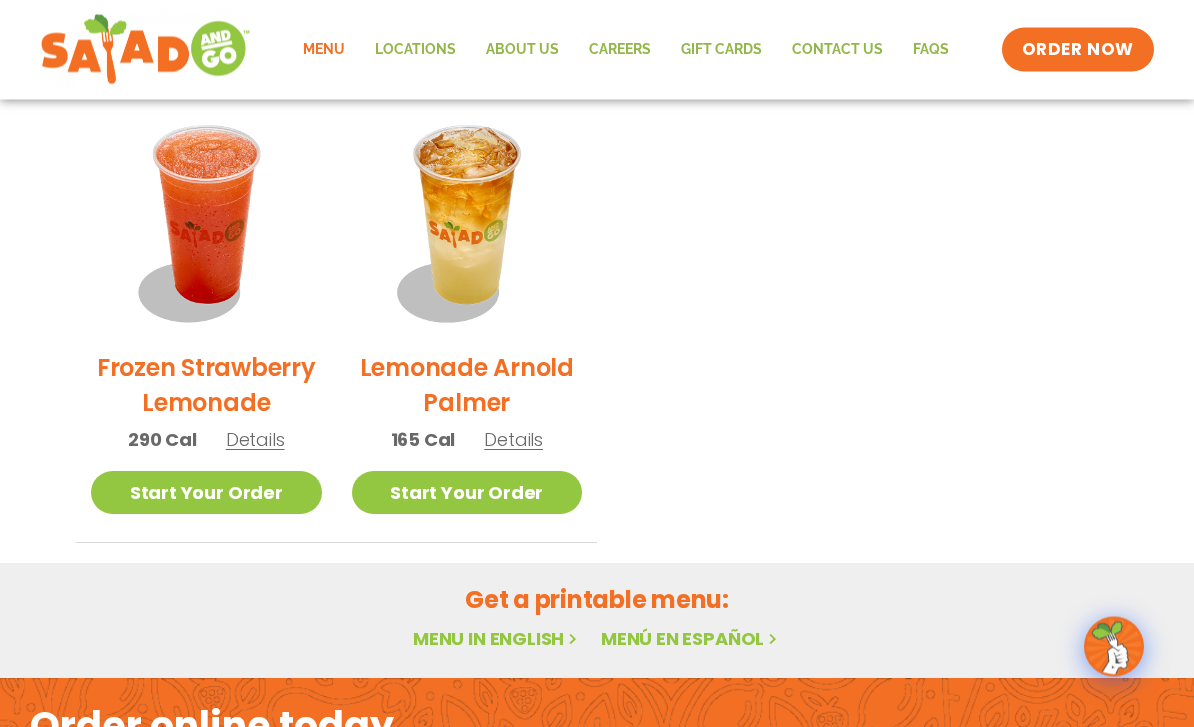 scroll, scrollTop: 963, scrollLeft: 0, axis: vertical 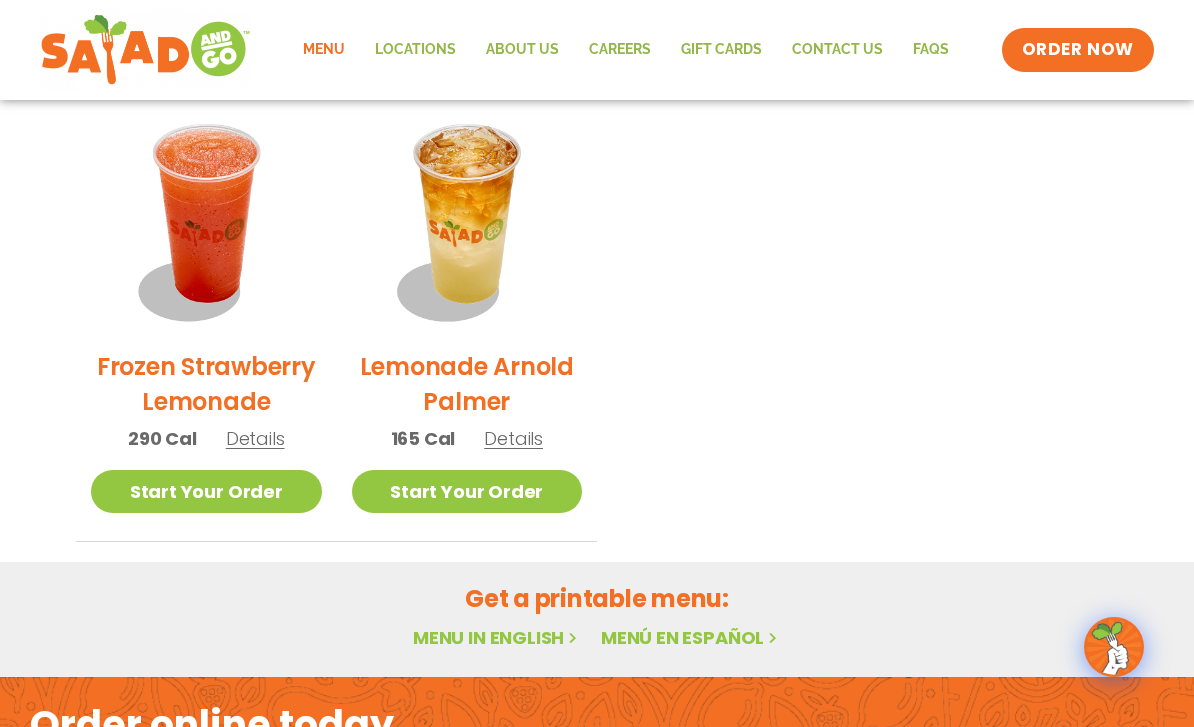 click on "Details" at bounding box center (255, 438) 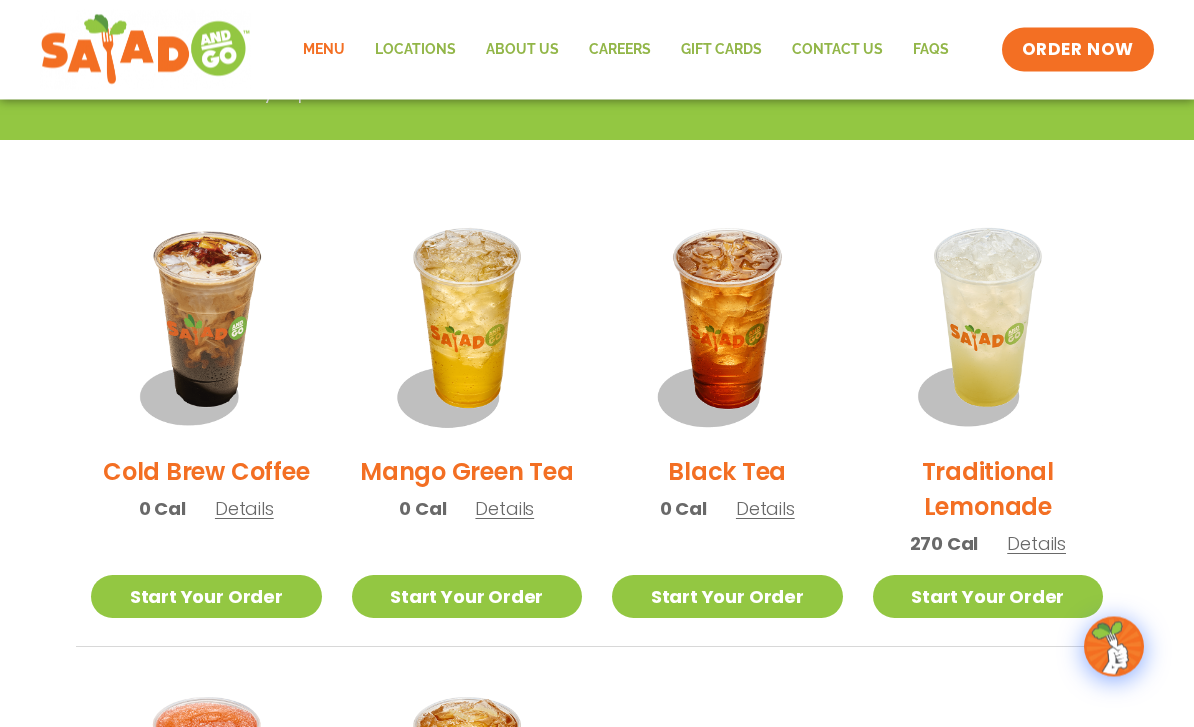scroll, scrollTop: 331, scrollLeft: 0, axis: vertical 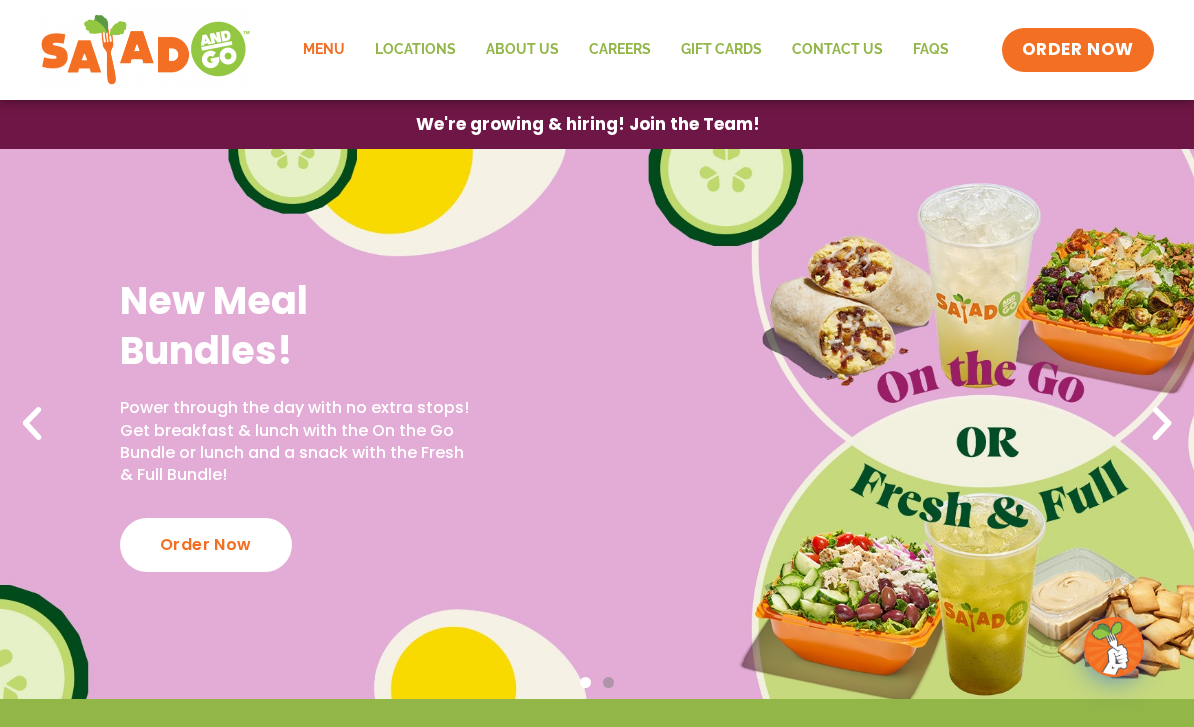 click on "Menu" 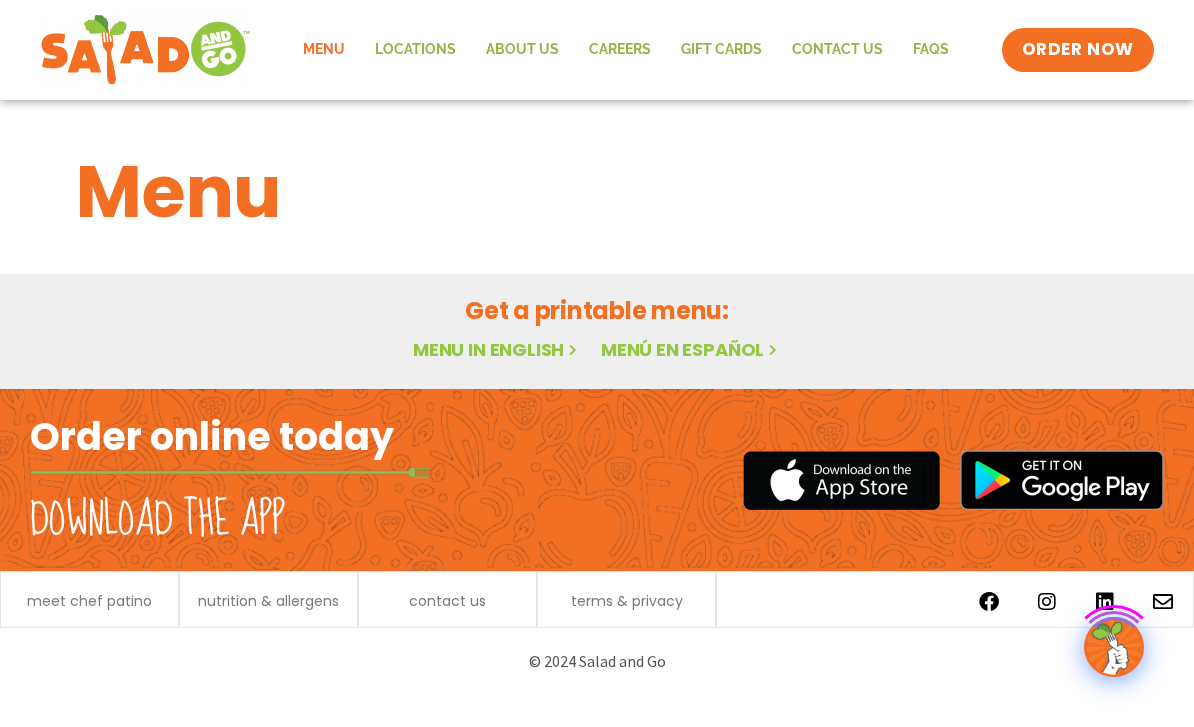 scroll, scrollTop: 0, scrollLeft: 0, axis: both 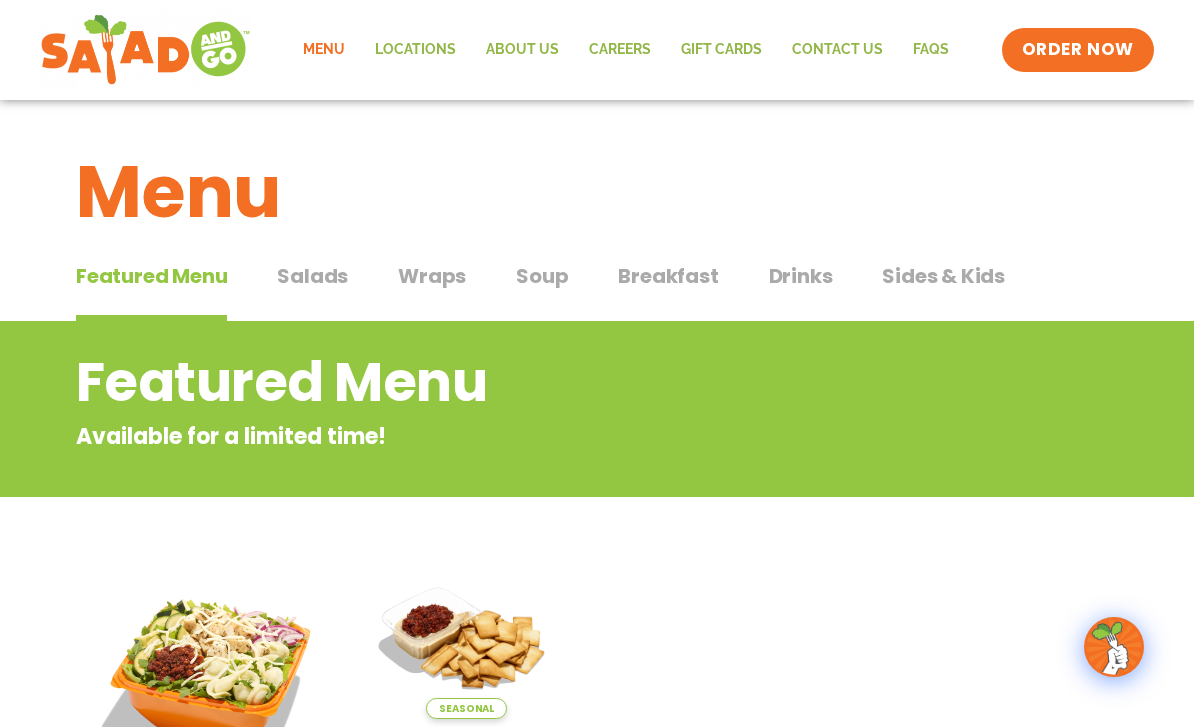 click on "Salads" at bounding box center [312, 276] 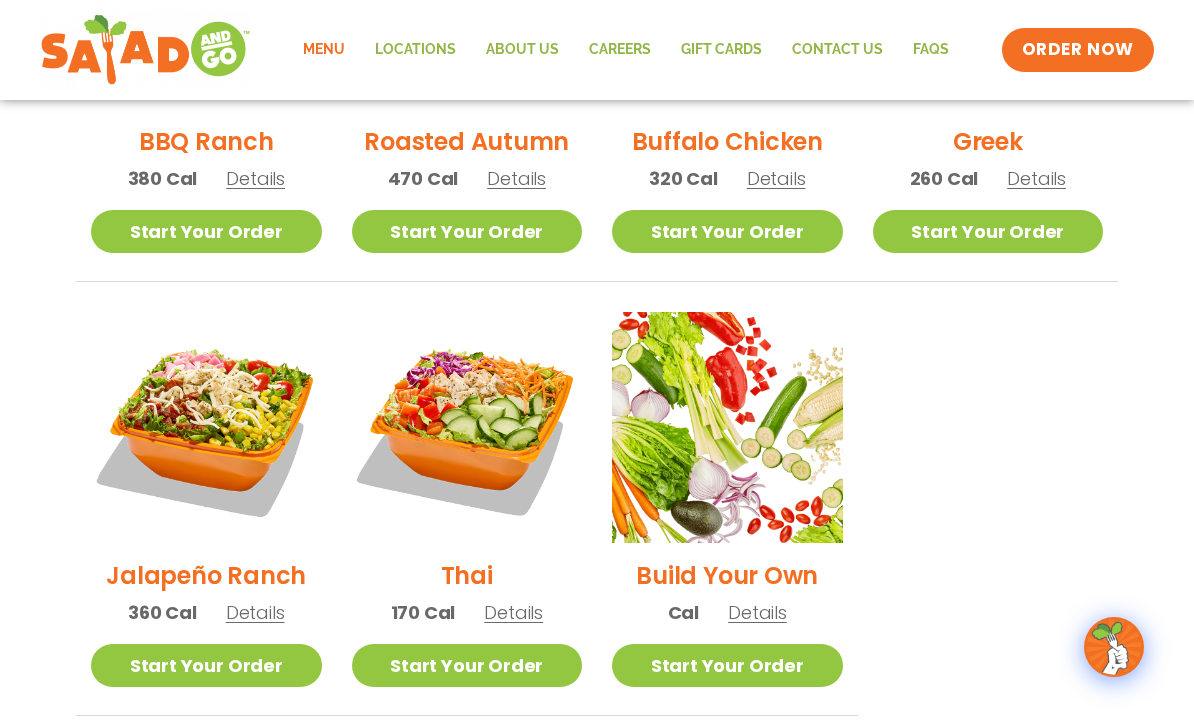 scroll, scrollTop: 1255, scrollLeft: 0, axis: vertical 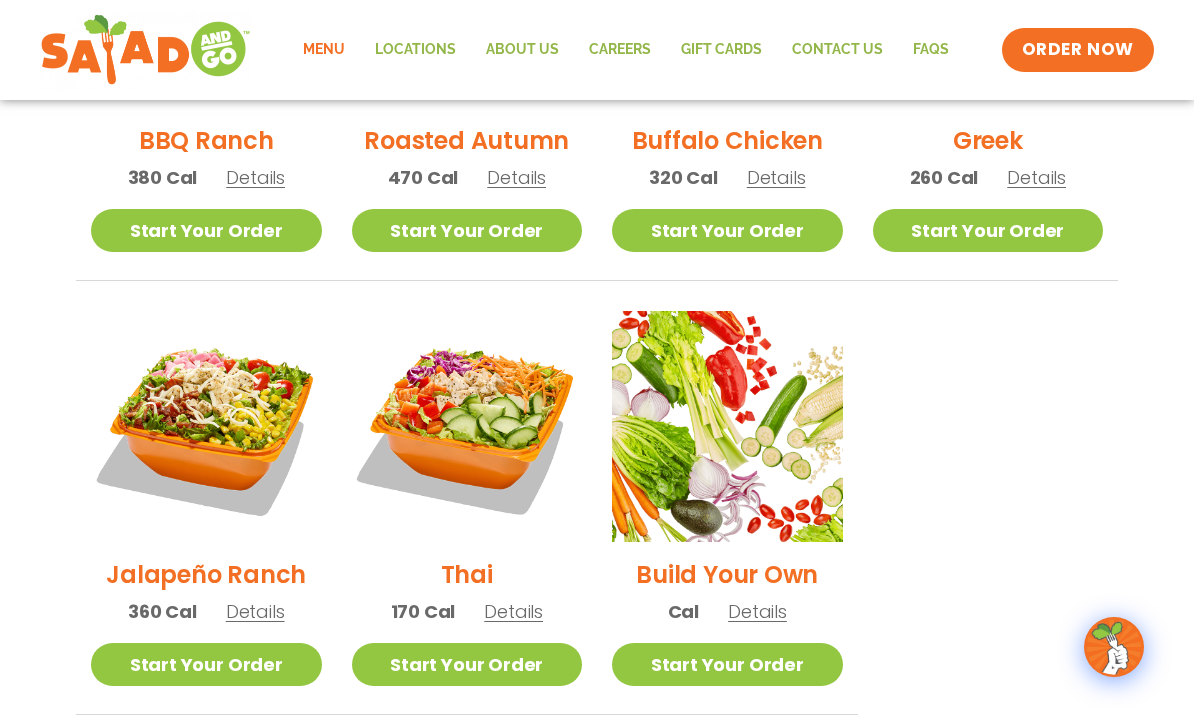 click on "Thai   170 Cal   Details" at bounding box center (467, 477) 